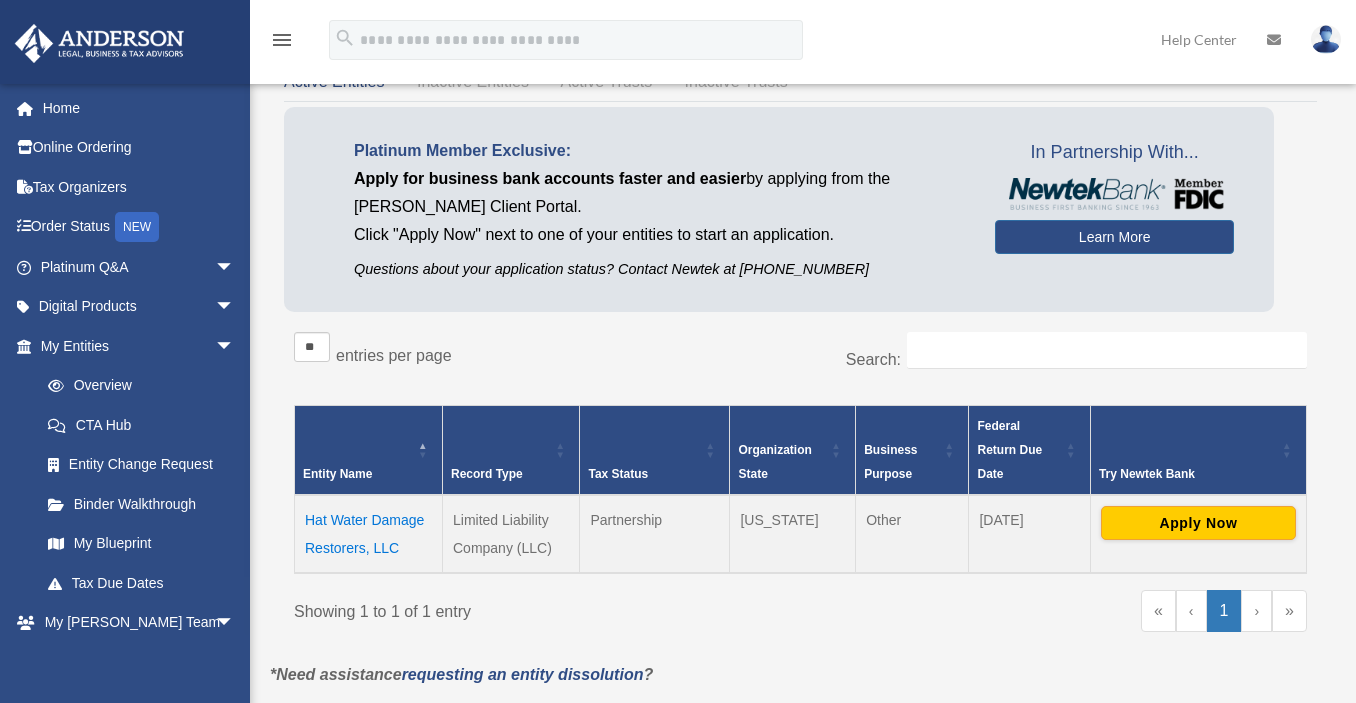 scroll, scrollTop: 369, scrollLeft: 0, axis: vertical 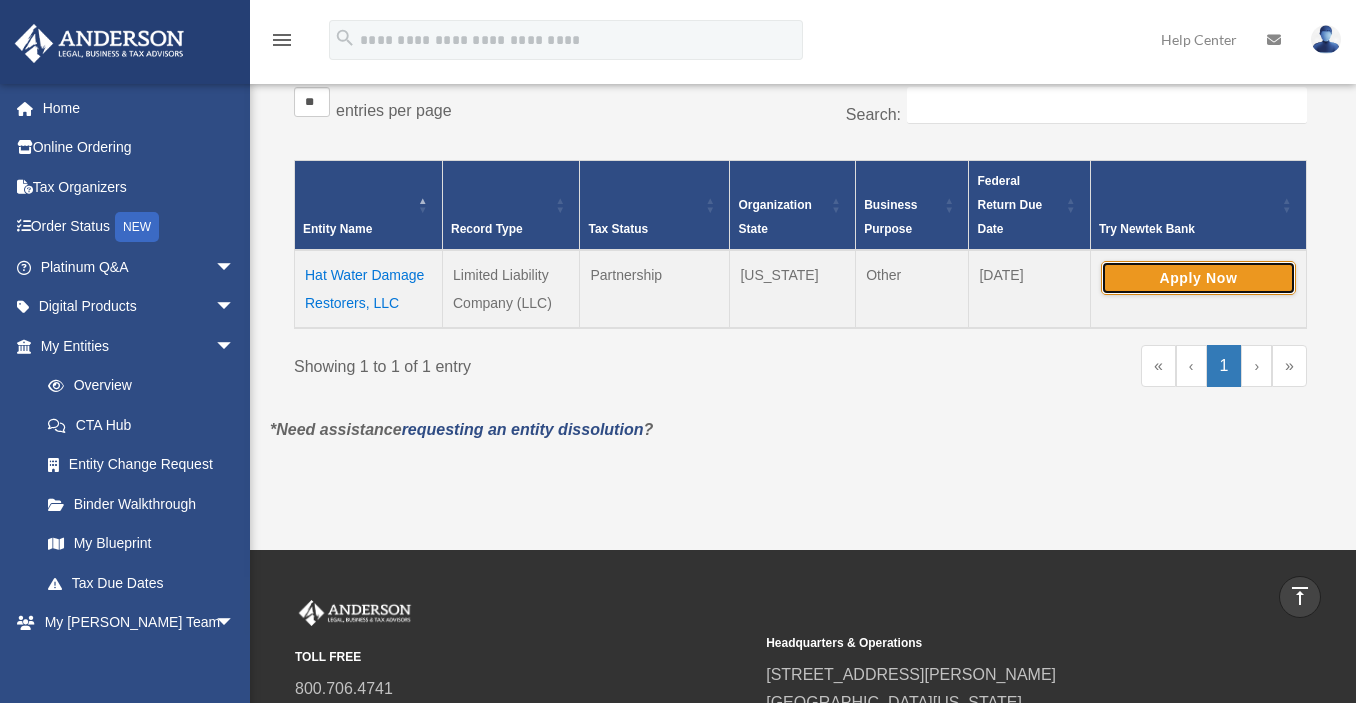 click on "Apply
Now" at bounding box center (1198, 278) 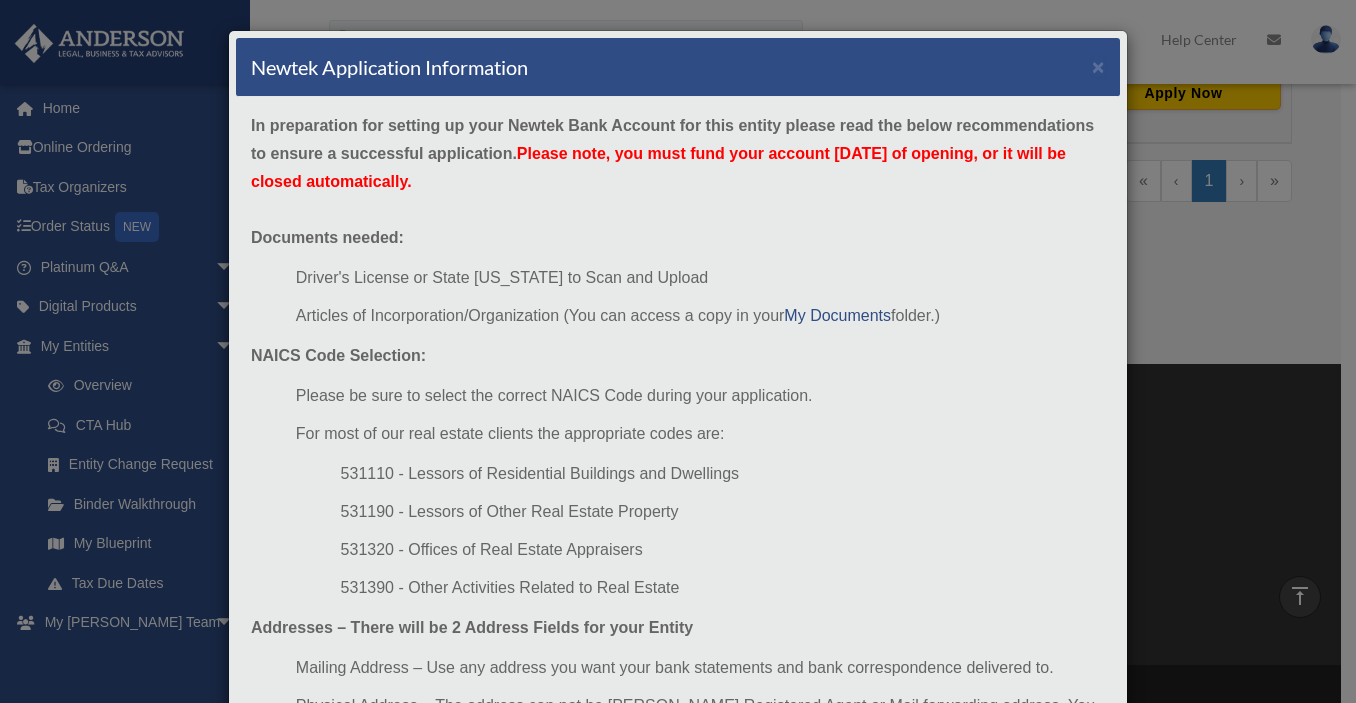 scroll, scrollTop: 590, scrollLeft: 0, axis: vertical 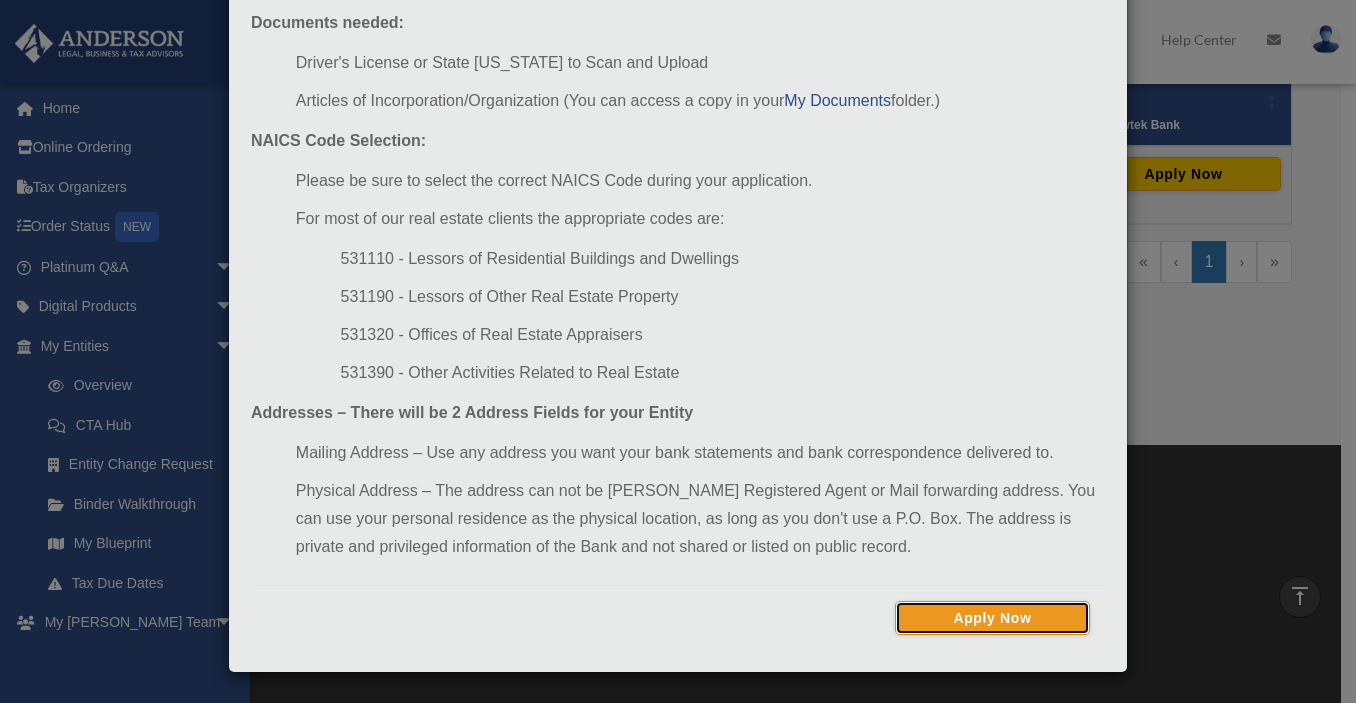 click on "Apply
Now" at bounding box center [992, 618] 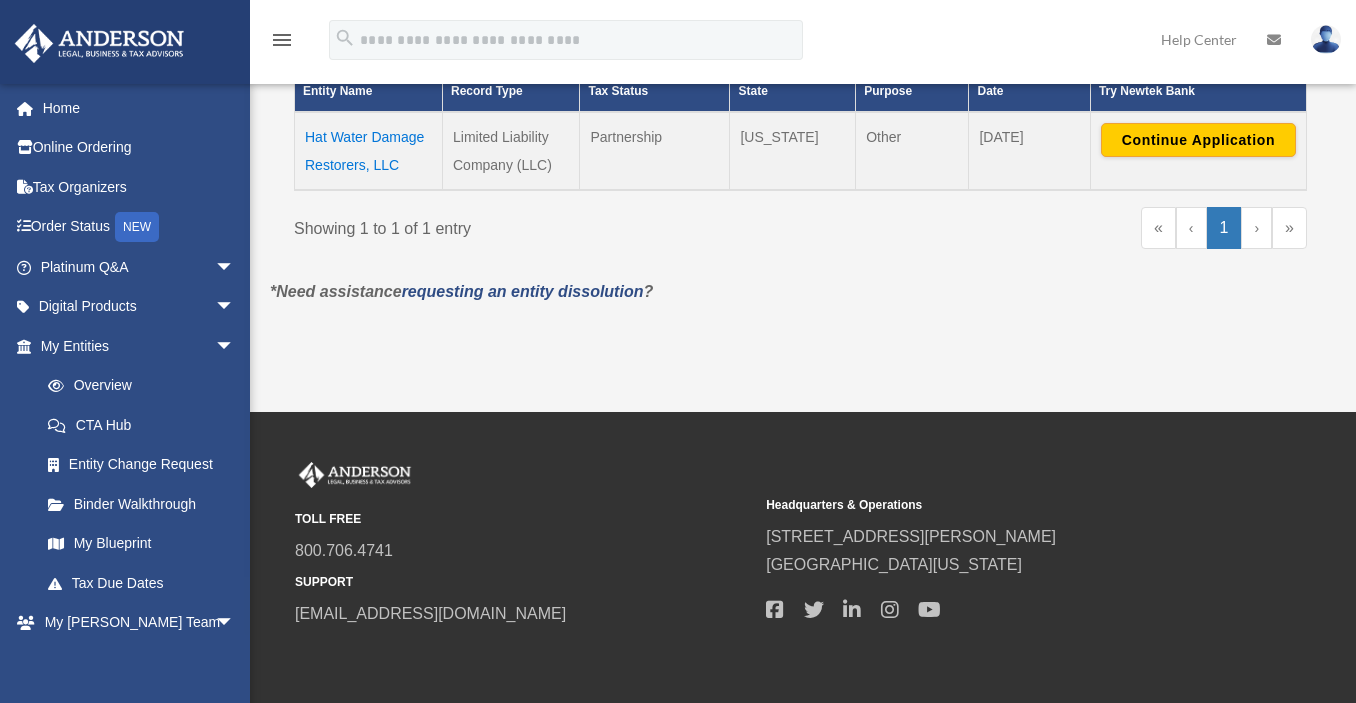 scroll, scrollTop: 507, scrollLeft: 0, axis: vertical 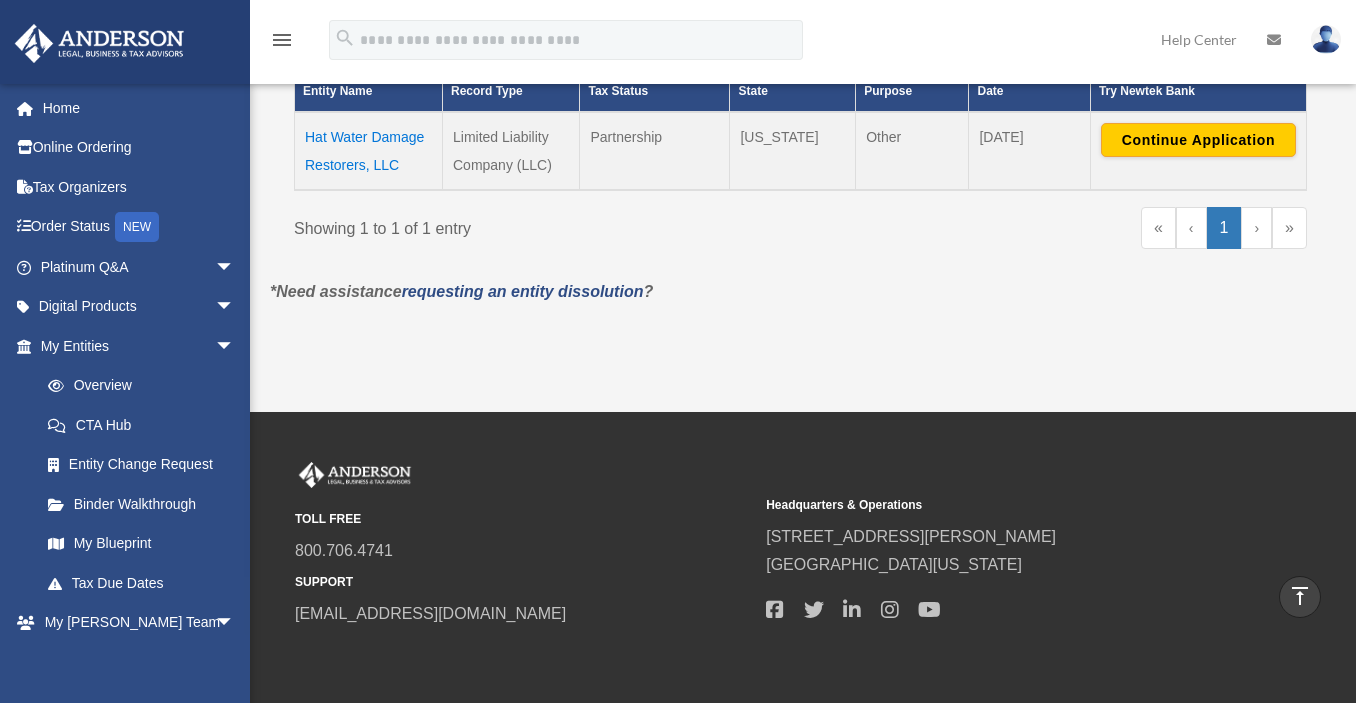 click on "Hat Water Damage Restorers, LLC" at bounding box center (369, 151) 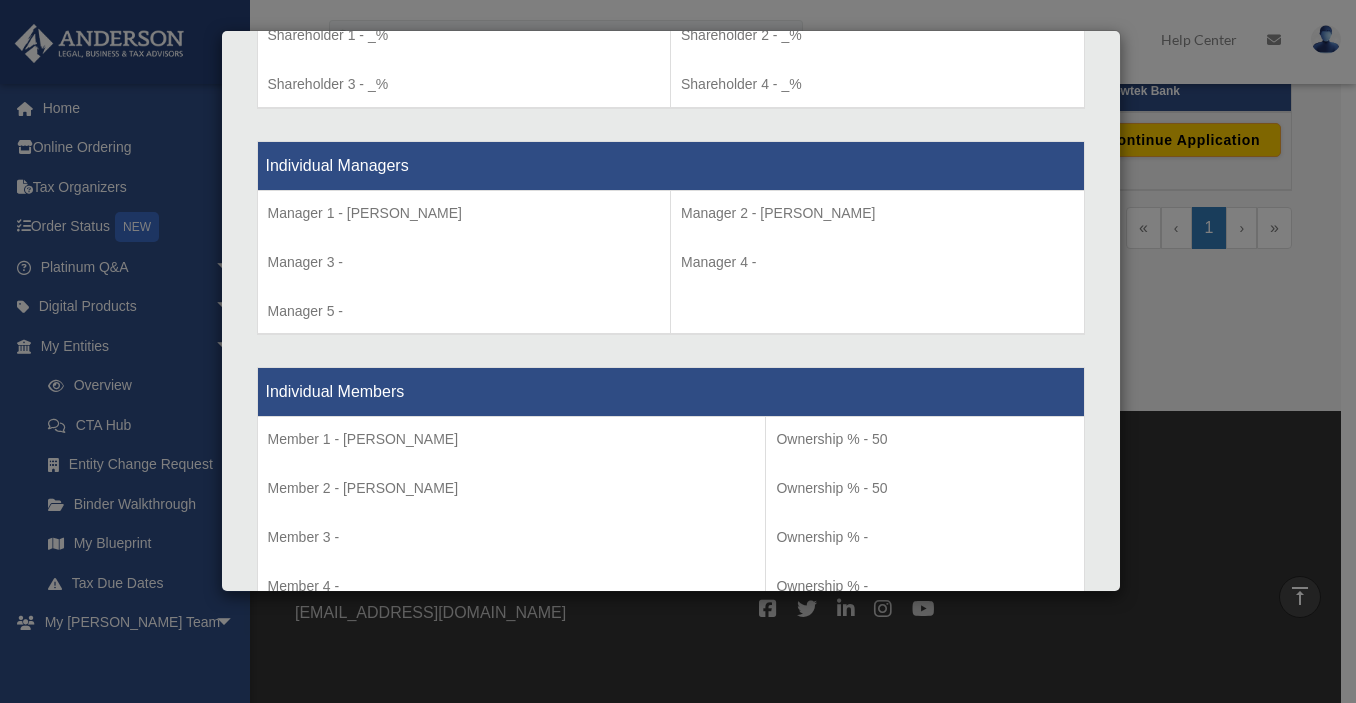 scroll, scrollTop: 2076, scrollLeft: 0, axis: vertical 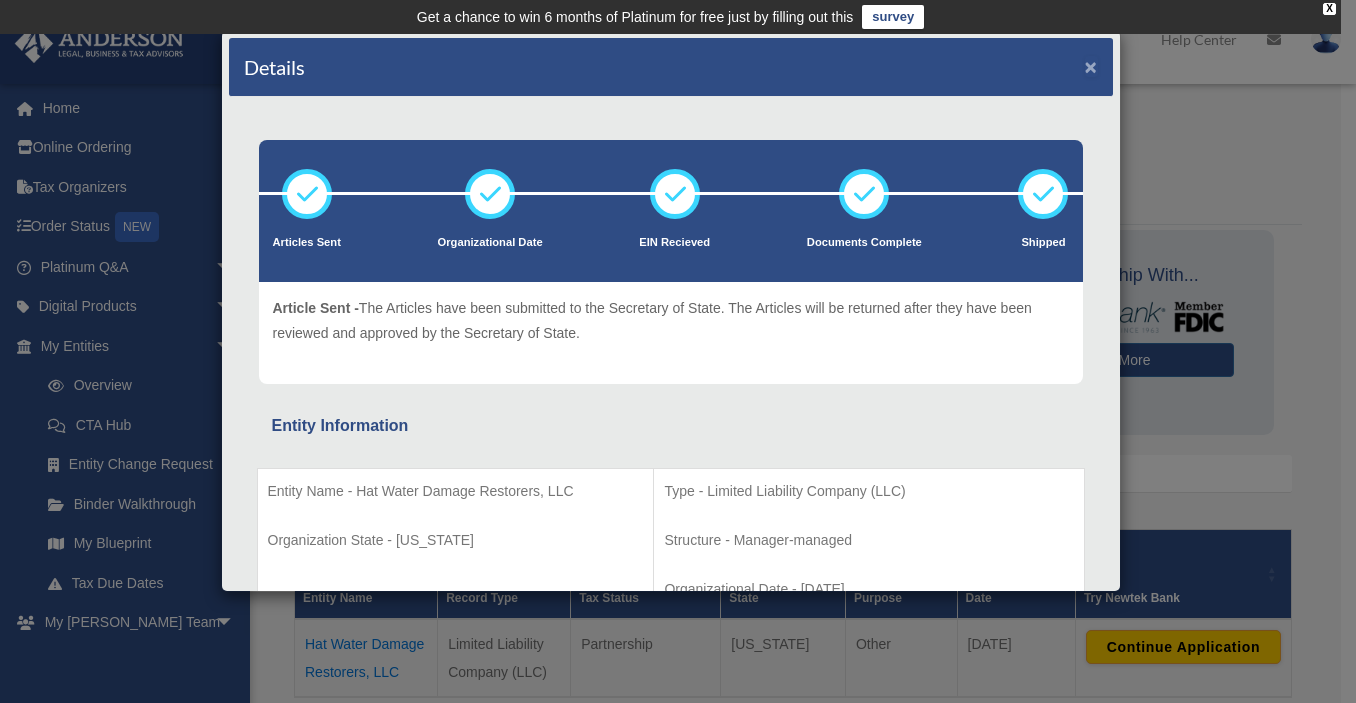 click on "×" at bounding box center (1091, 66) 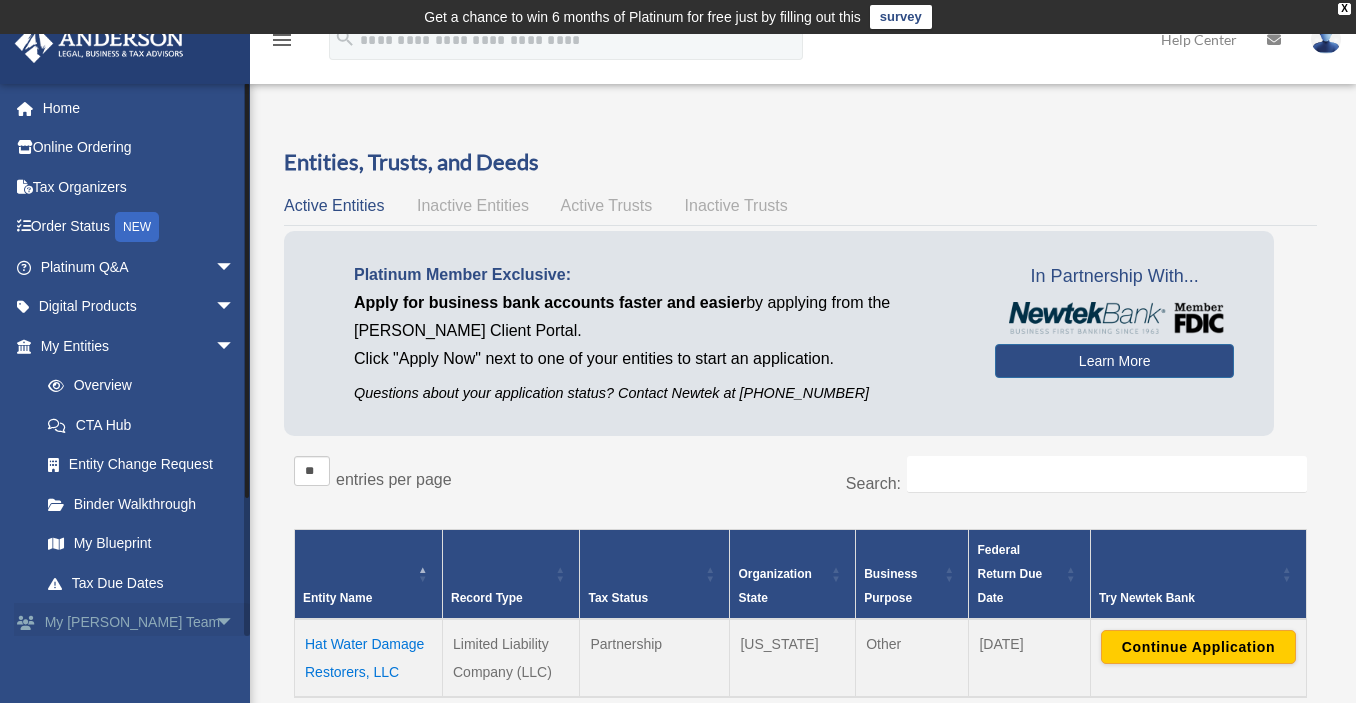 click on "arrow_drop_down" at bounding box center (235, 623) 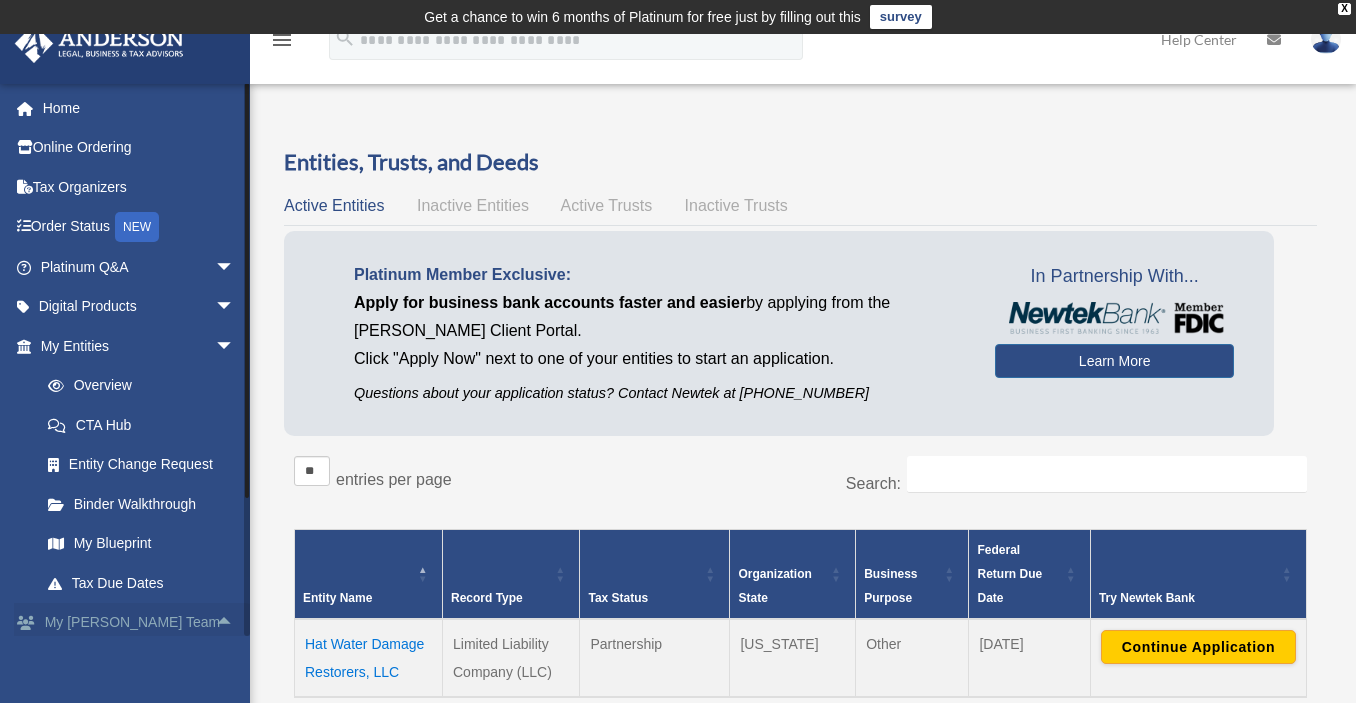 click on "arrow_drop_up" at bounding box center [235, 623] 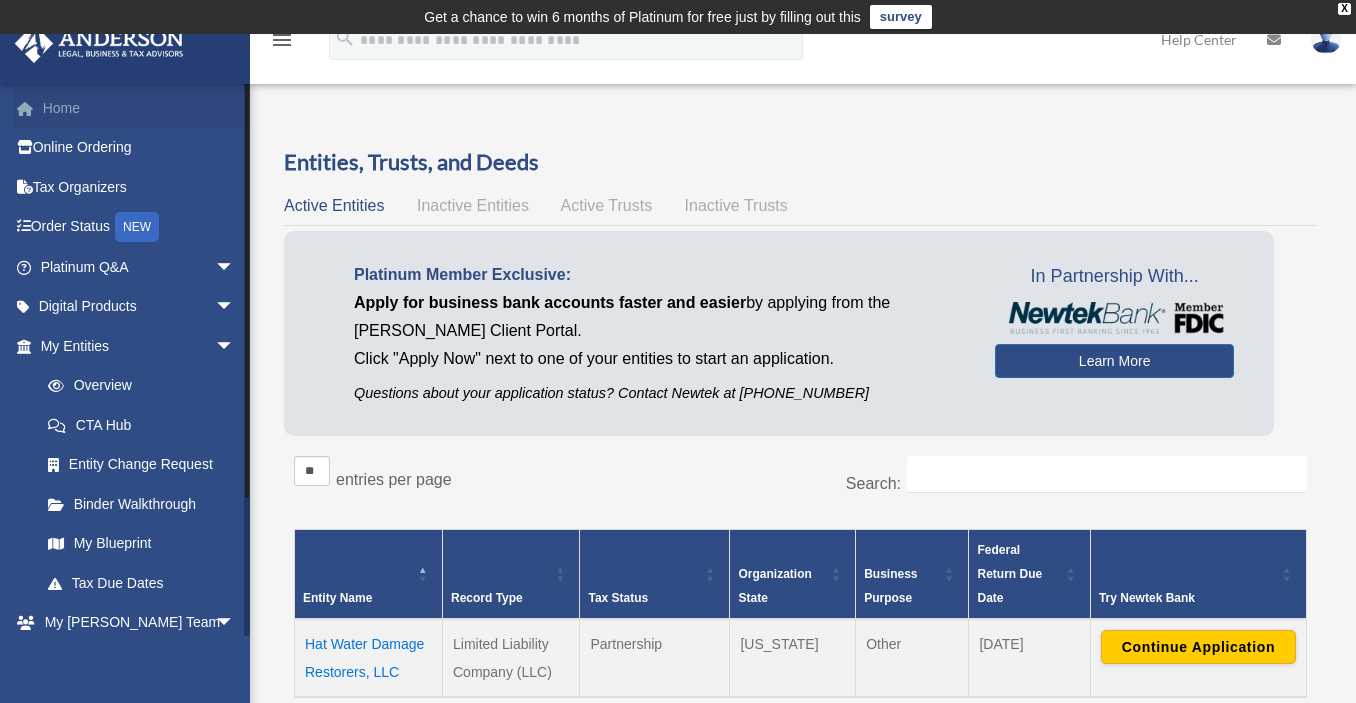 click on "Home" at bounding box center (139, 108) 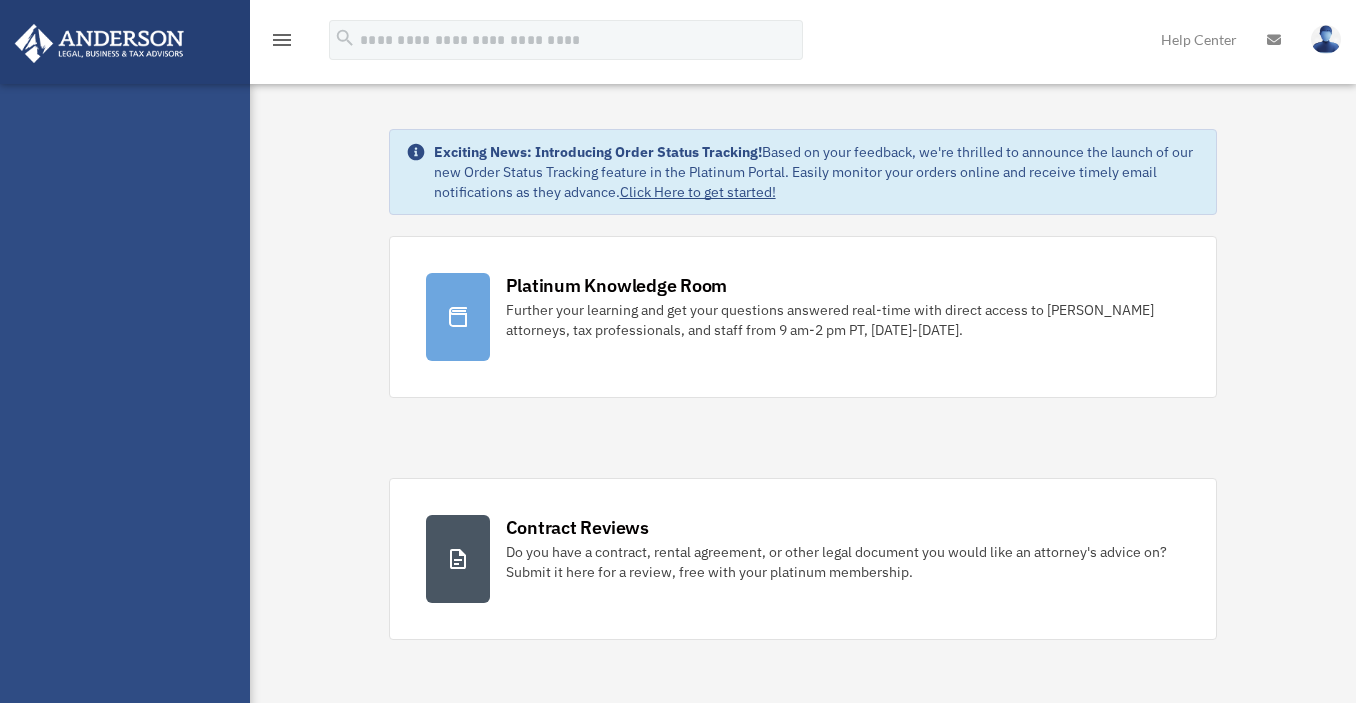 scroll, scrollTop: 0, scrollLeft: 0, axis: both 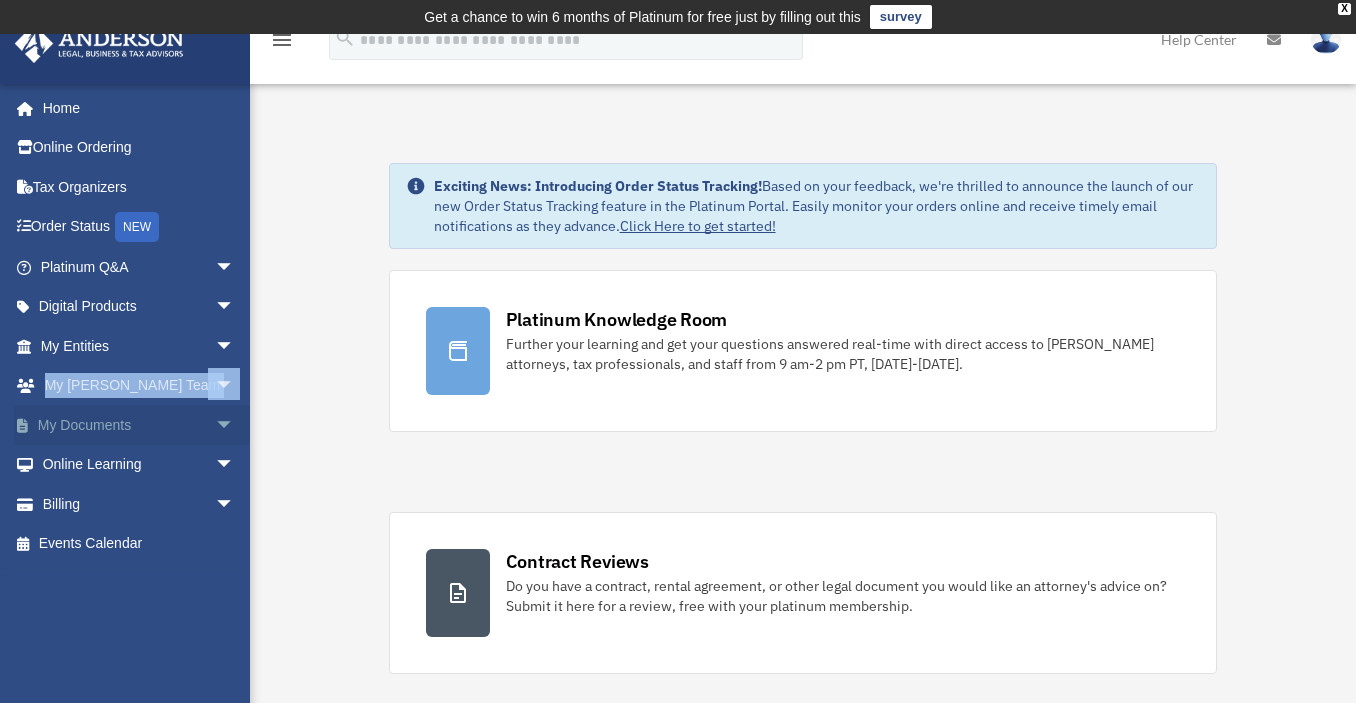 click on "arrow_drop_down" at bounding box center (235, 425) 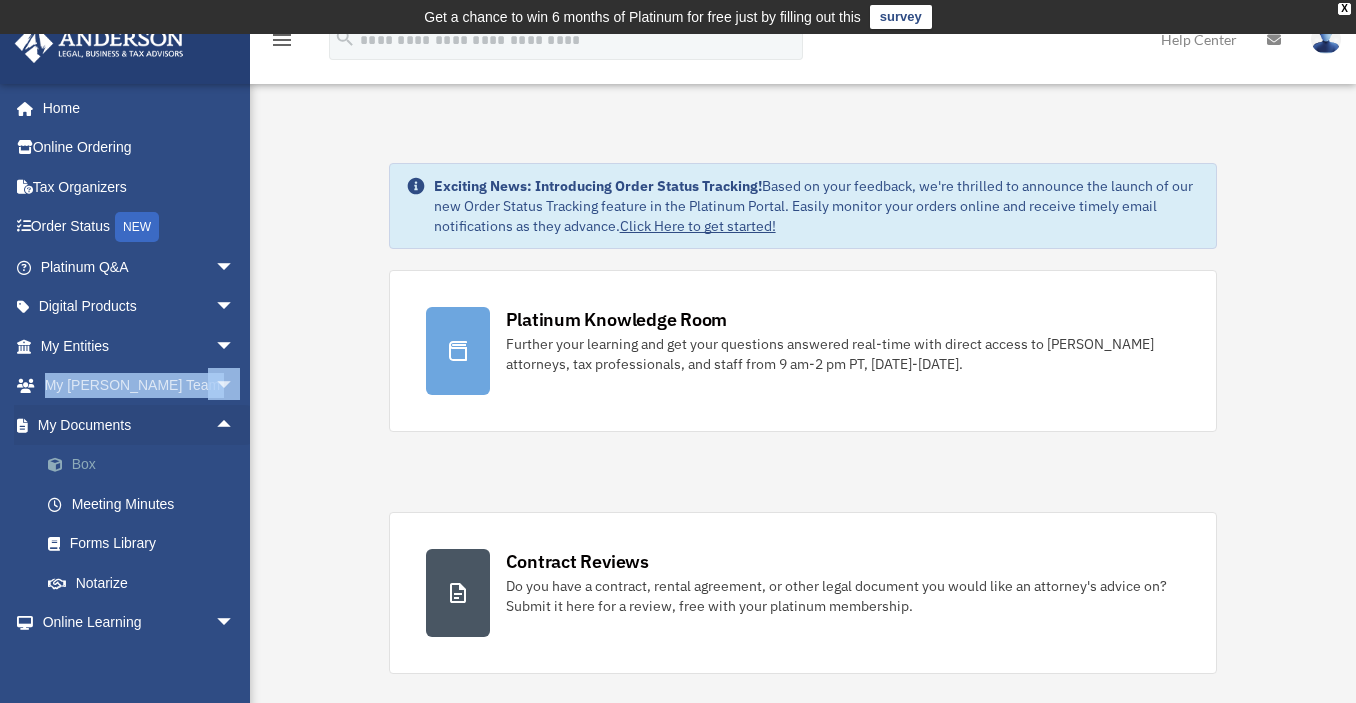 click on "Box" at bounding box center (146, 465) 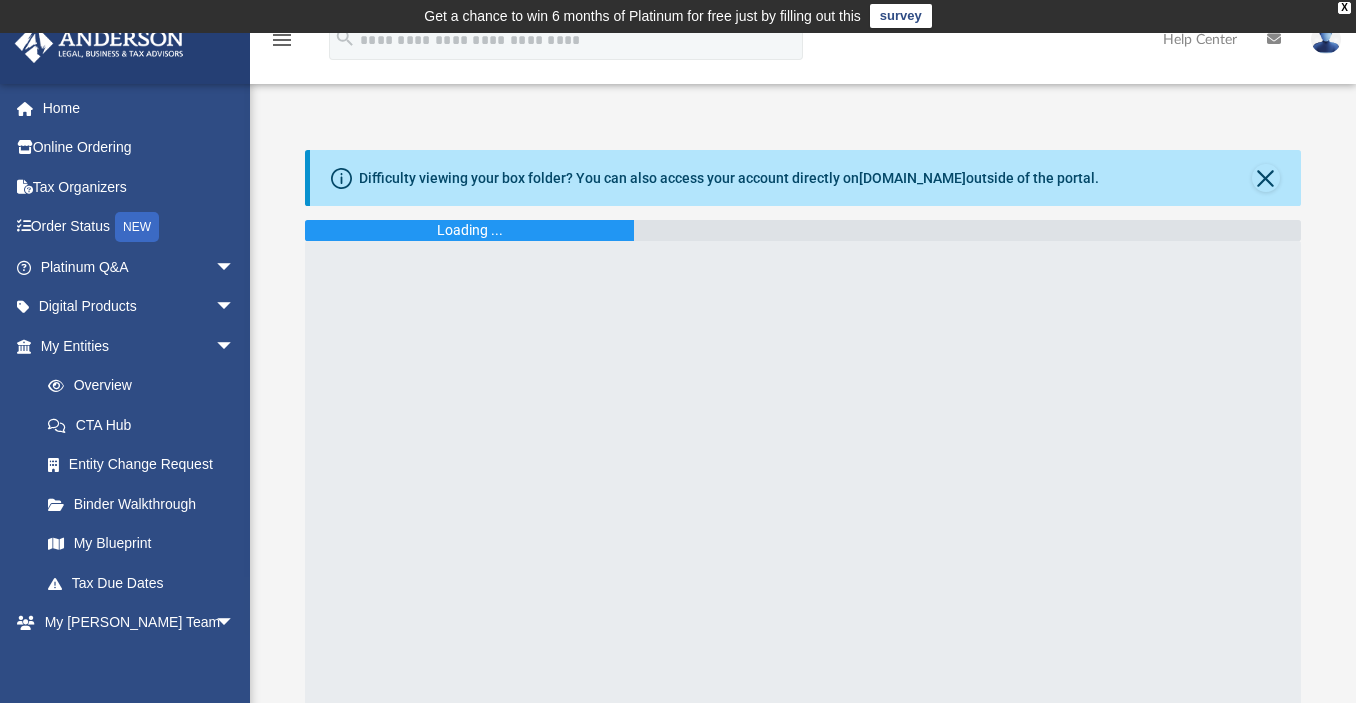 scroll, scrollTop: 4, scrollLeft: 0, axis: vertical 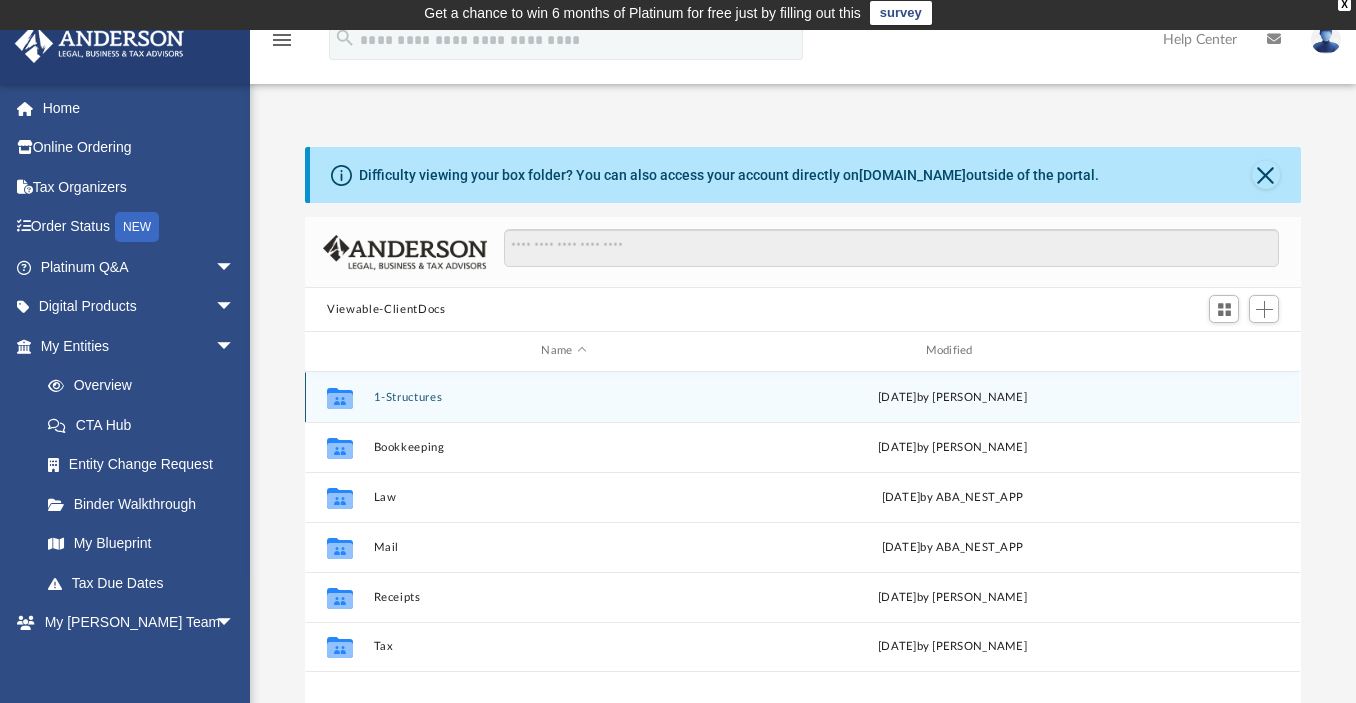 click on "1-Structures" at bounding box center [564, 397] 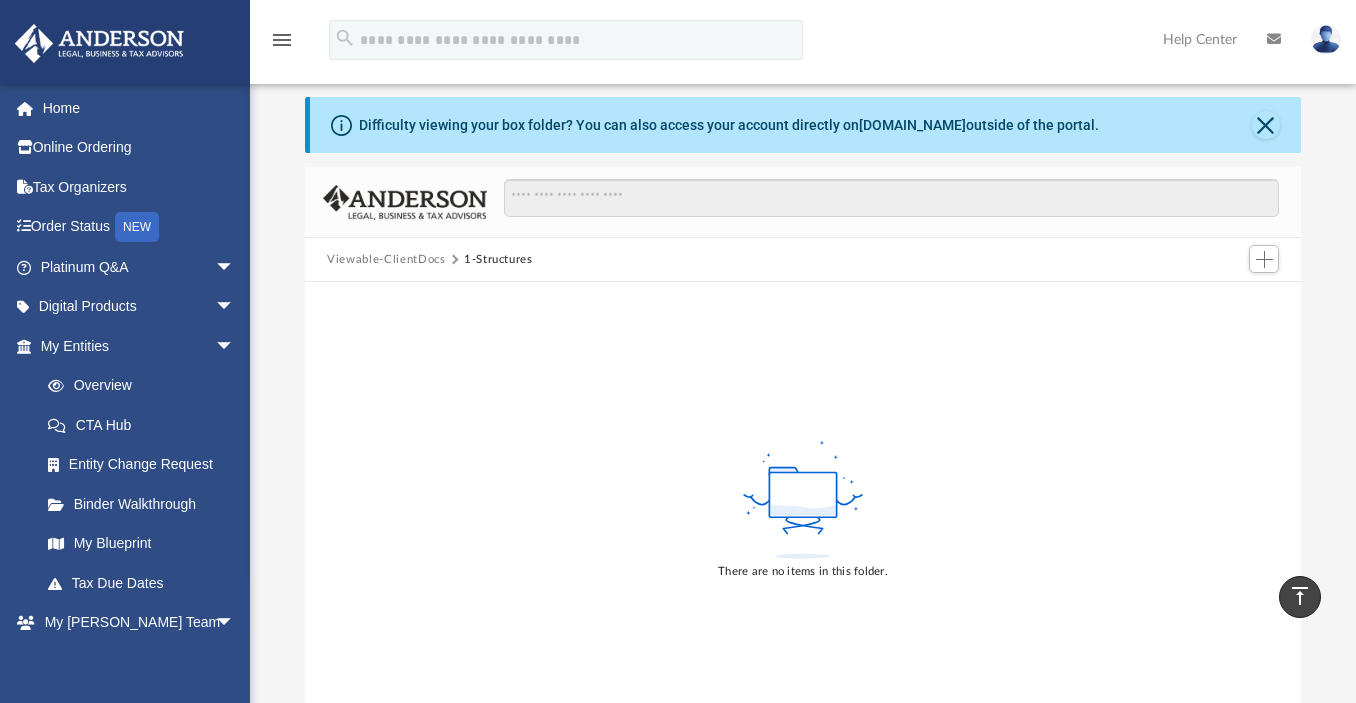scroll, scrollTop: 0, scrollLeft: 0, axis: both 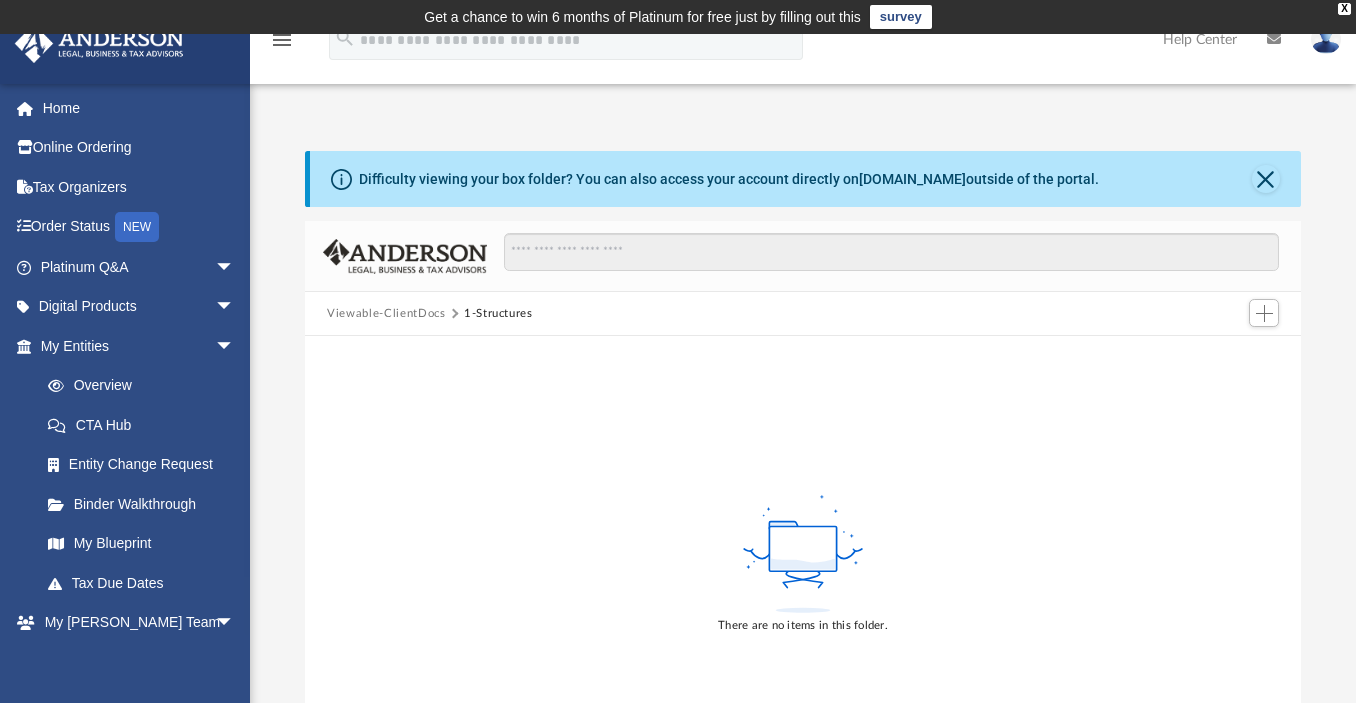 click on "Difficulty viewing your box folder? You can also access your account directly on  box.com  outside of the portal." at bounding box center (805, 179) 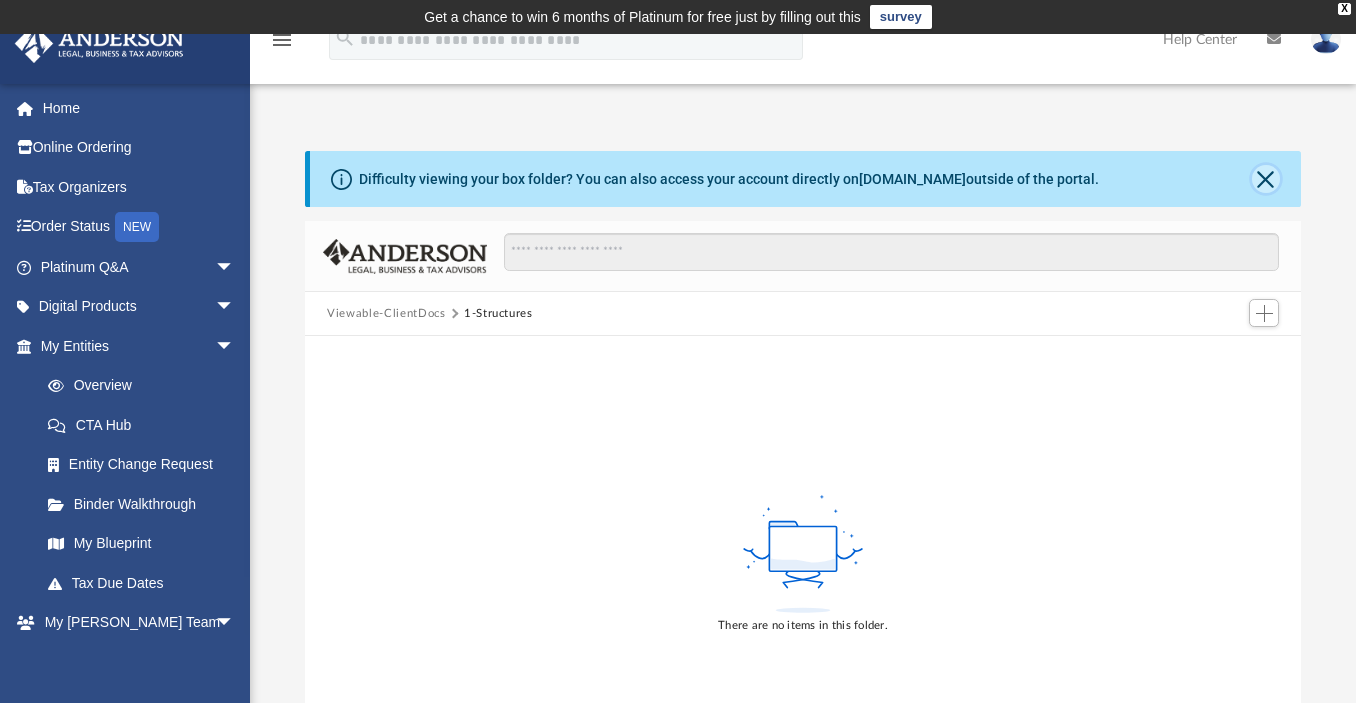 click 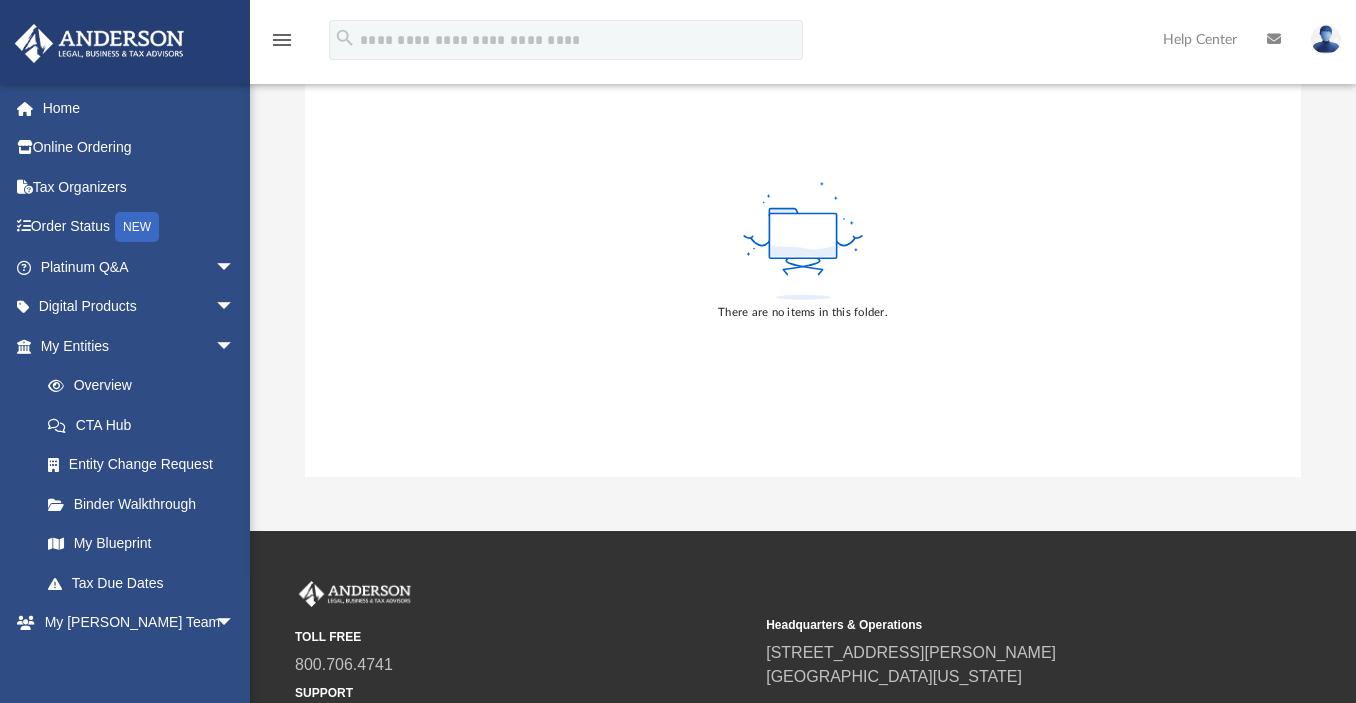 scroll, scrollTop: 0, scrollLeft: 0, axis: both 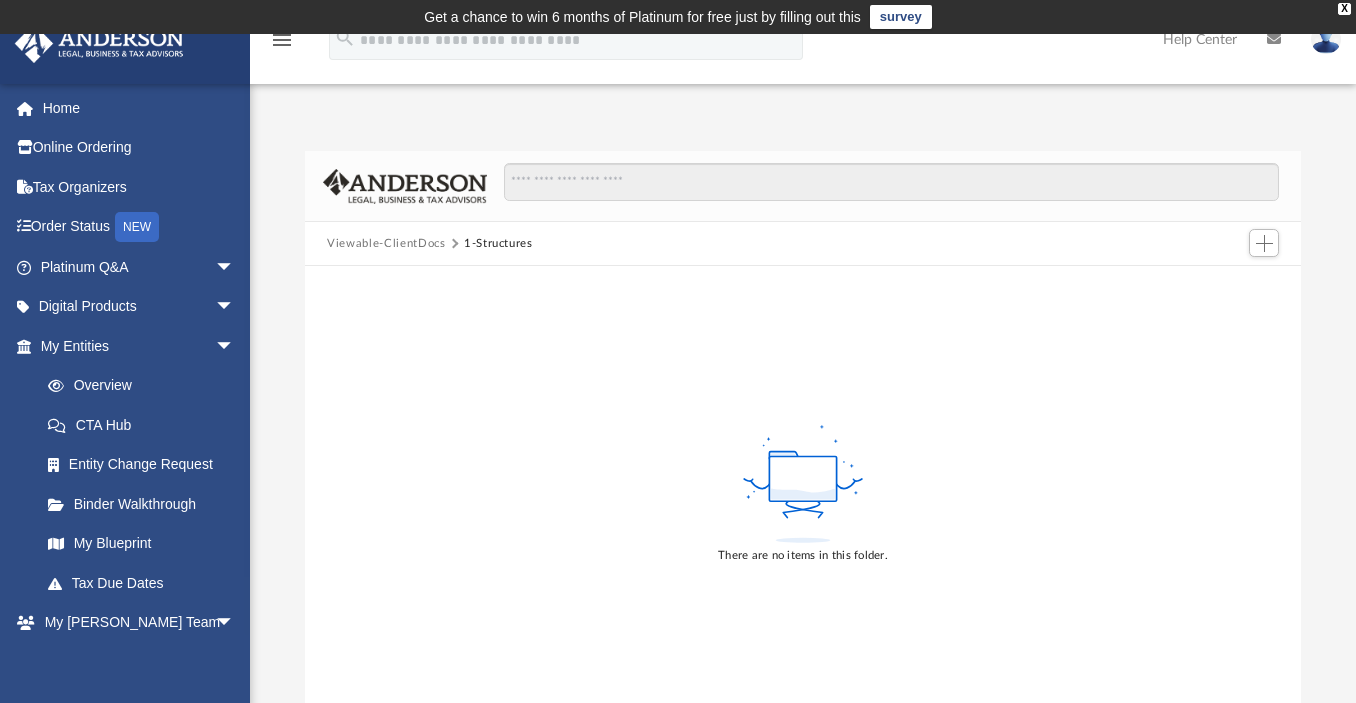 click on "Viewable-ClientDocs" at bounding box center [395, 244] 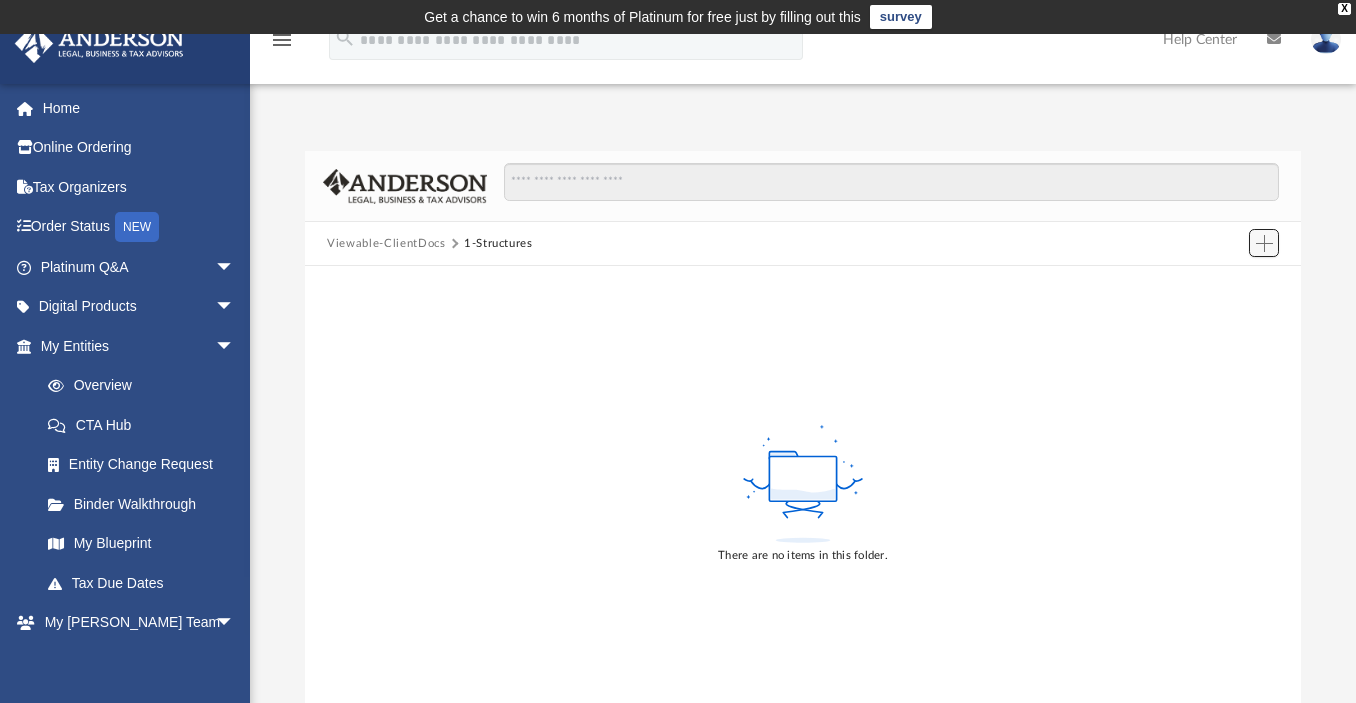 click at bounding box center [1264, 243] 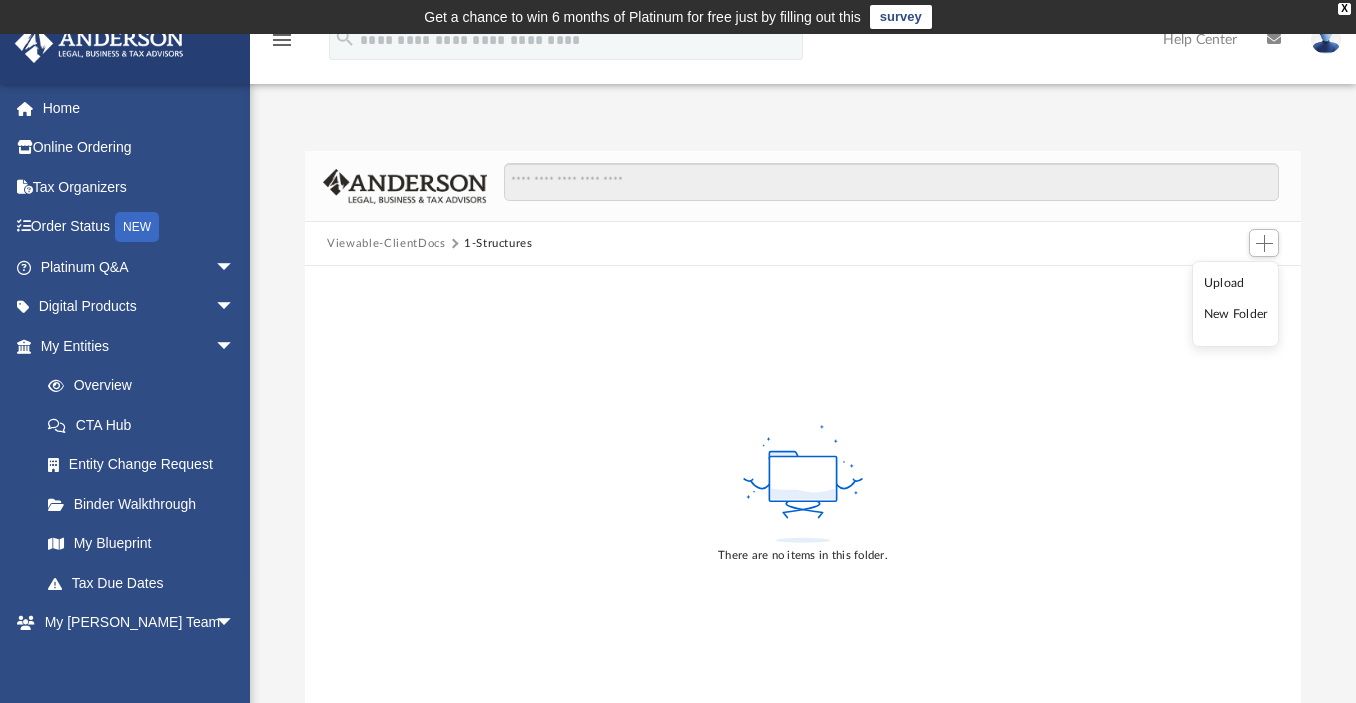 click at bounding box center [883, 192] 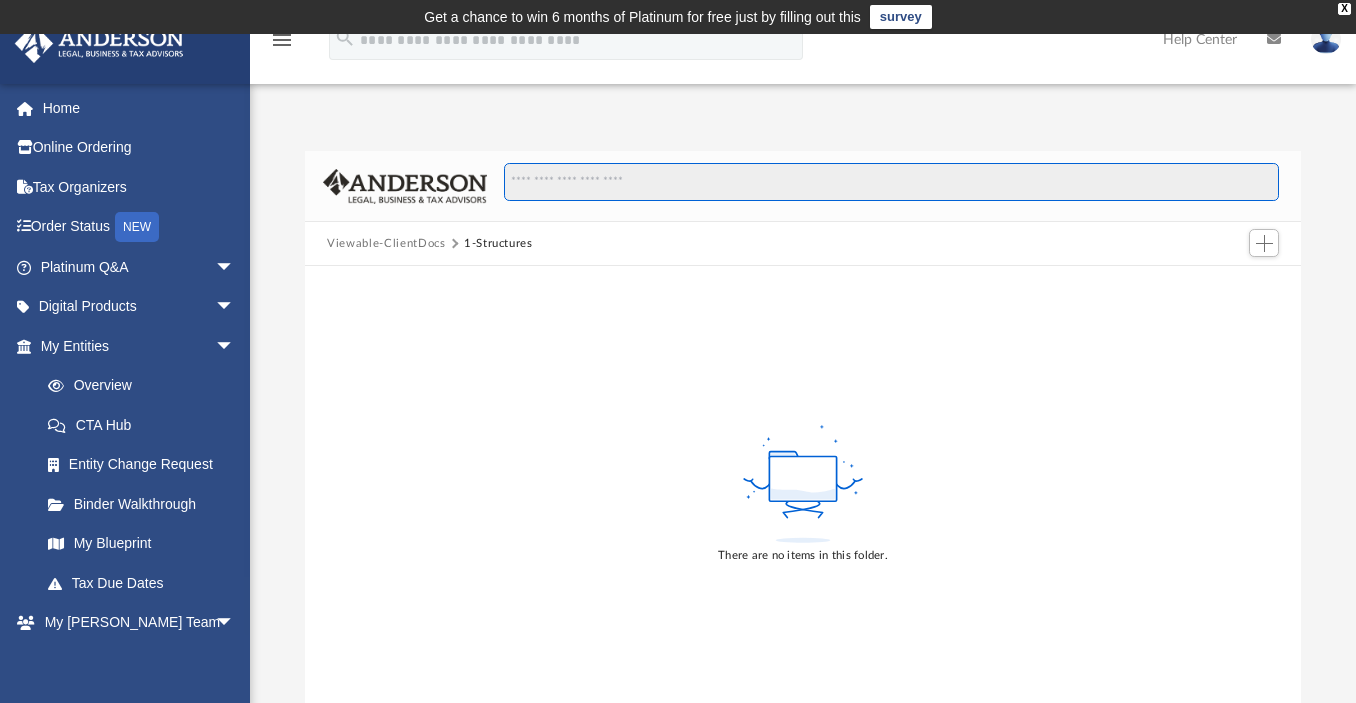 click at bounding box center [891, 182] 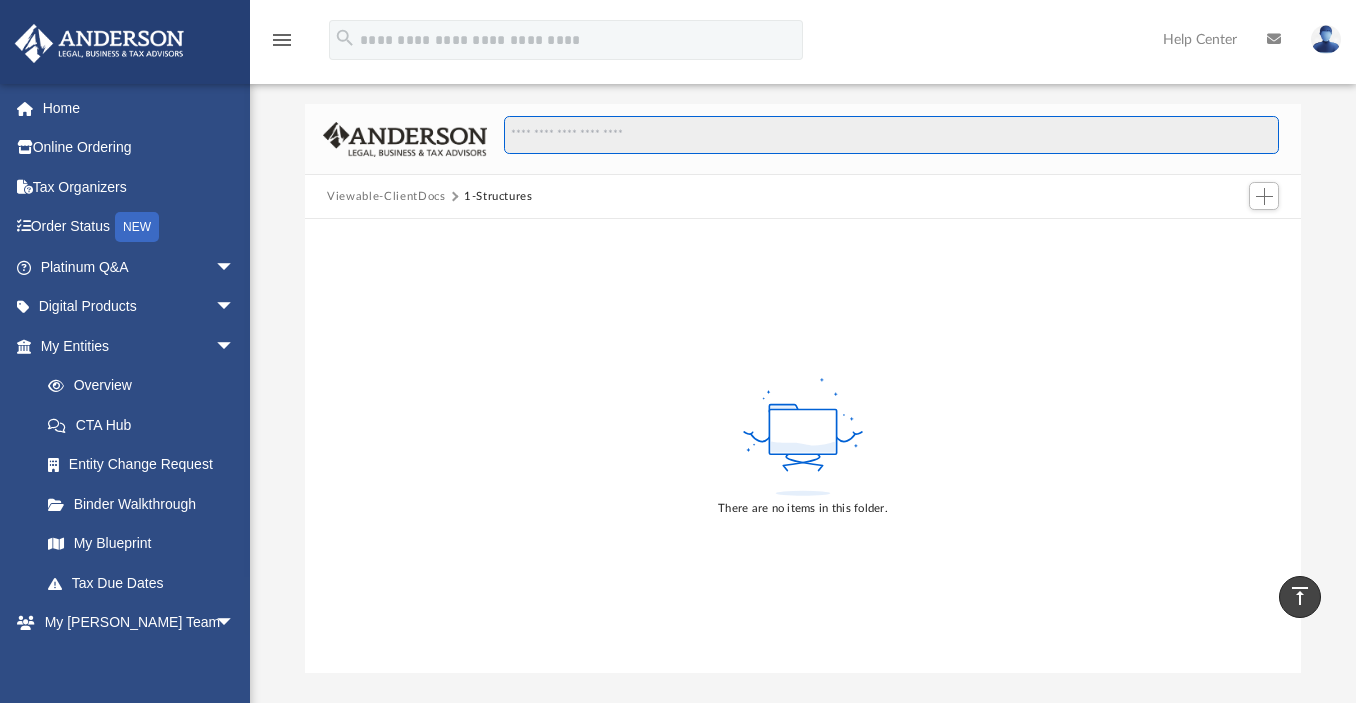 scroll, scrollTop: 0, scrollLeft: 0, axis: both 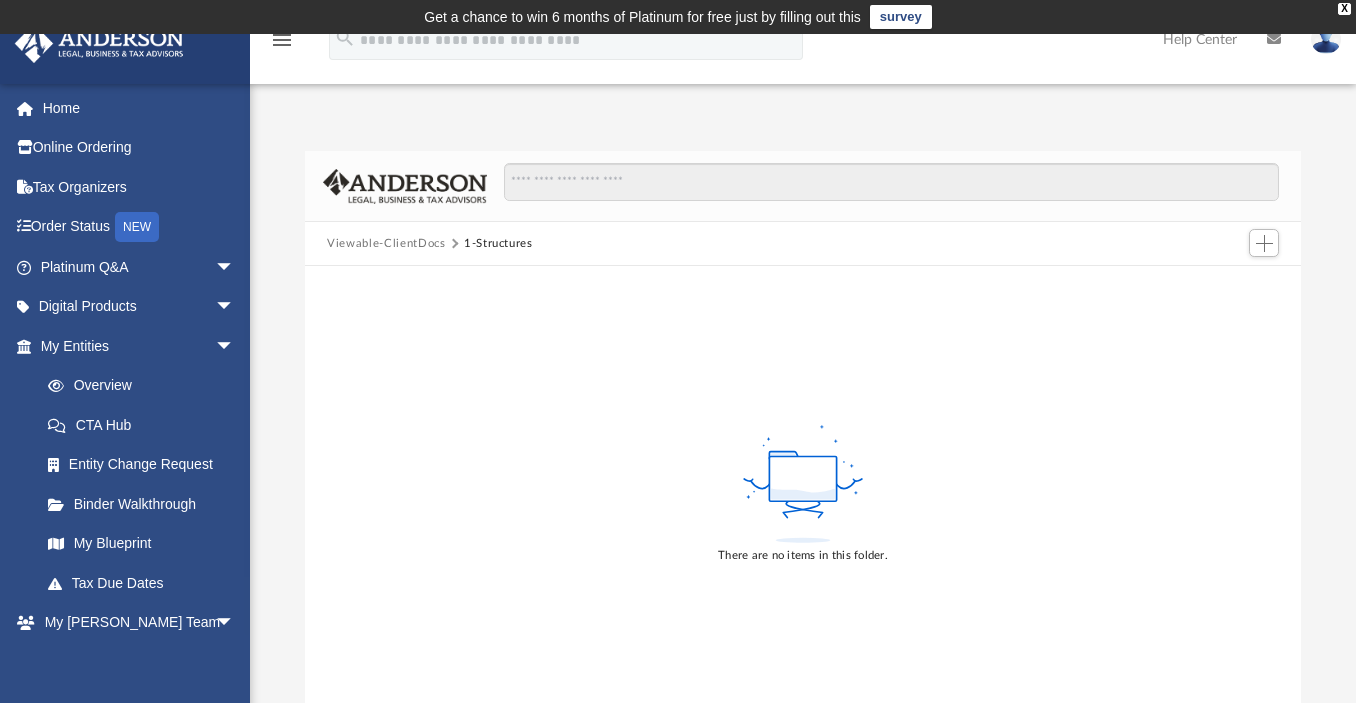 click on "1-Structures" at bounding box center [498, 244] 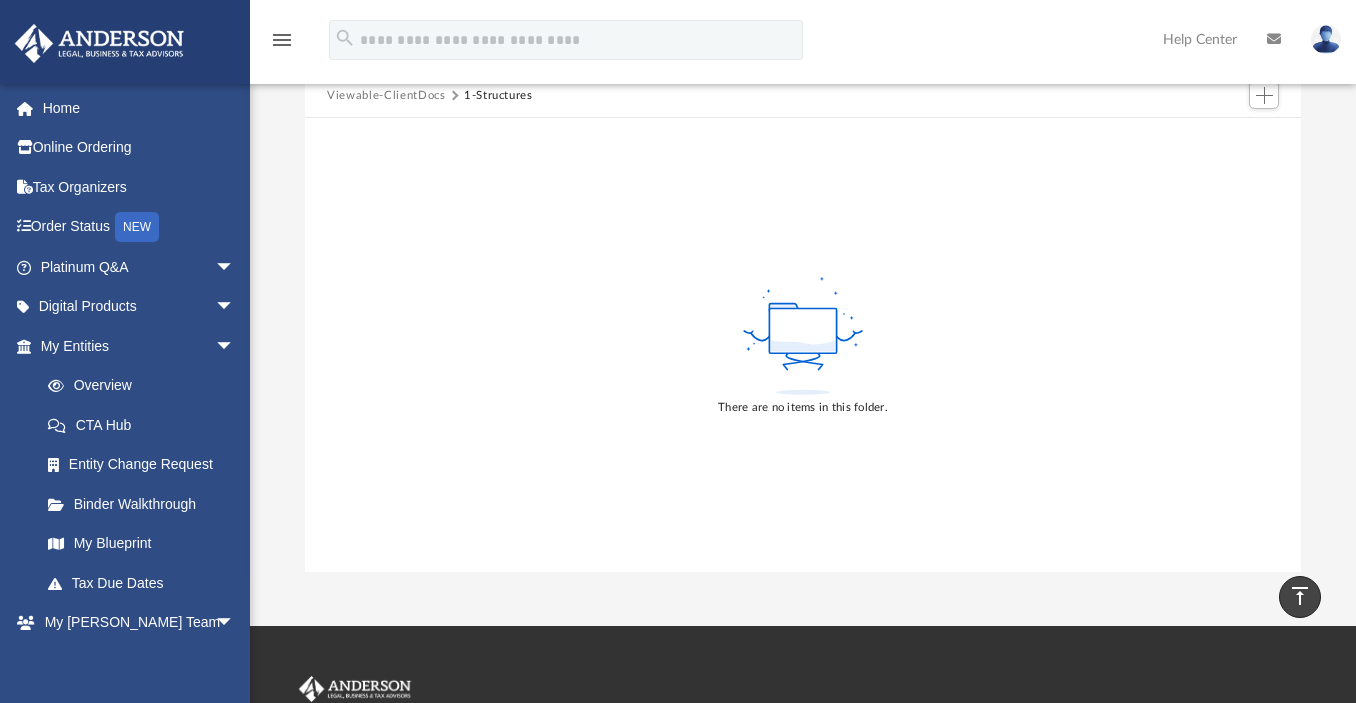 scroll, scrollTop: 0, scrollLeft: 0, axis: both 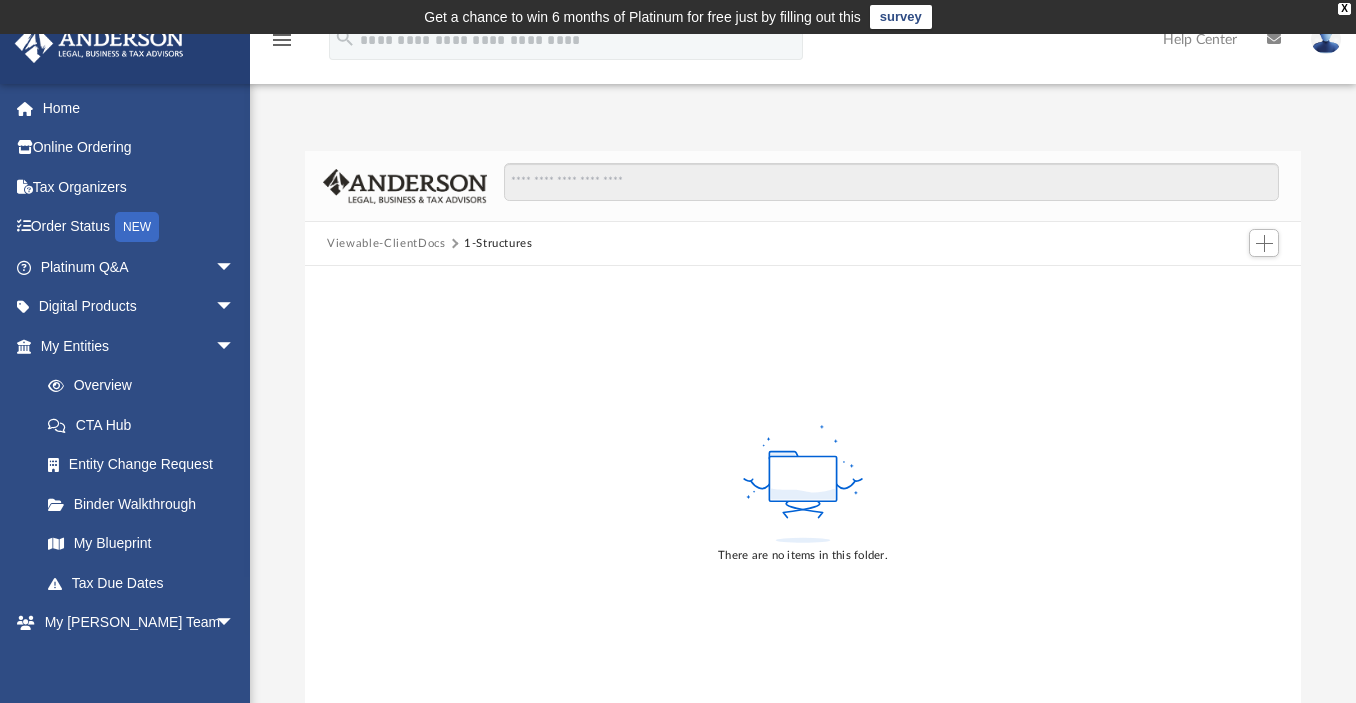 click on "1-Structures" at bounding box center (498, 244) 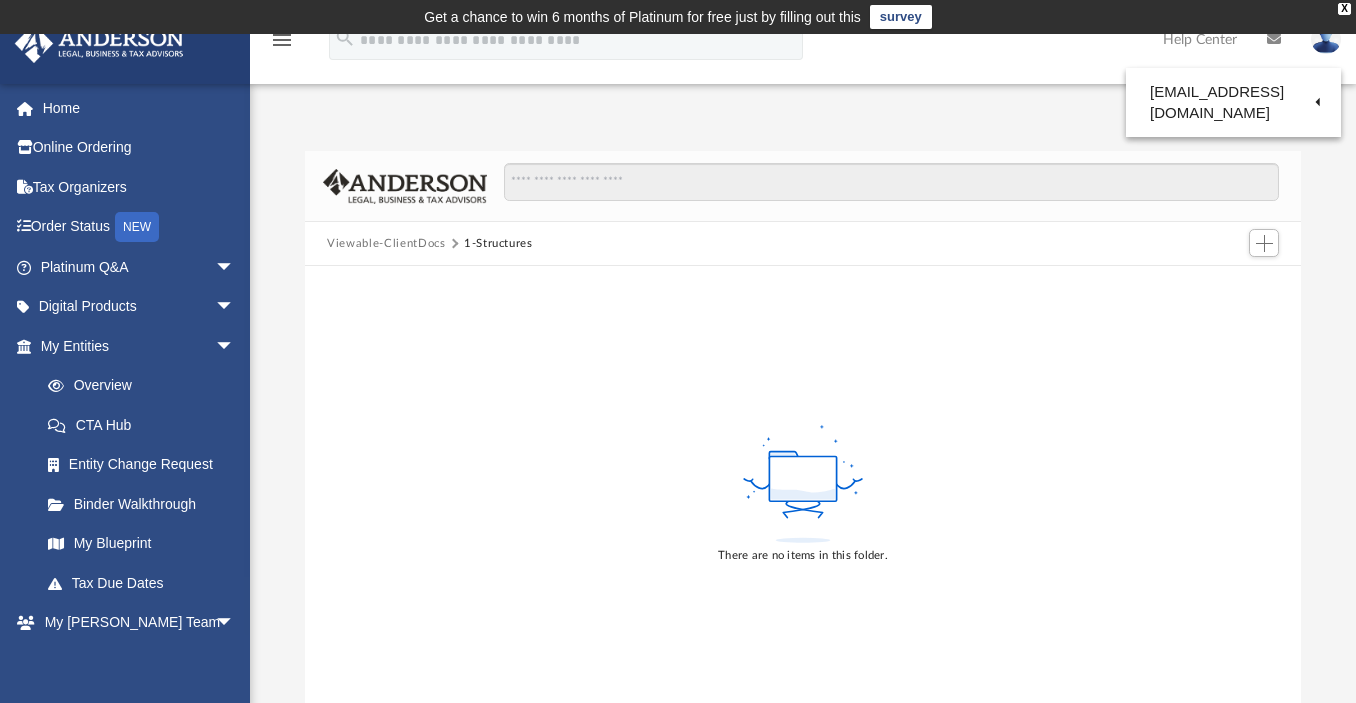 click at bounding box center (1326, 39) 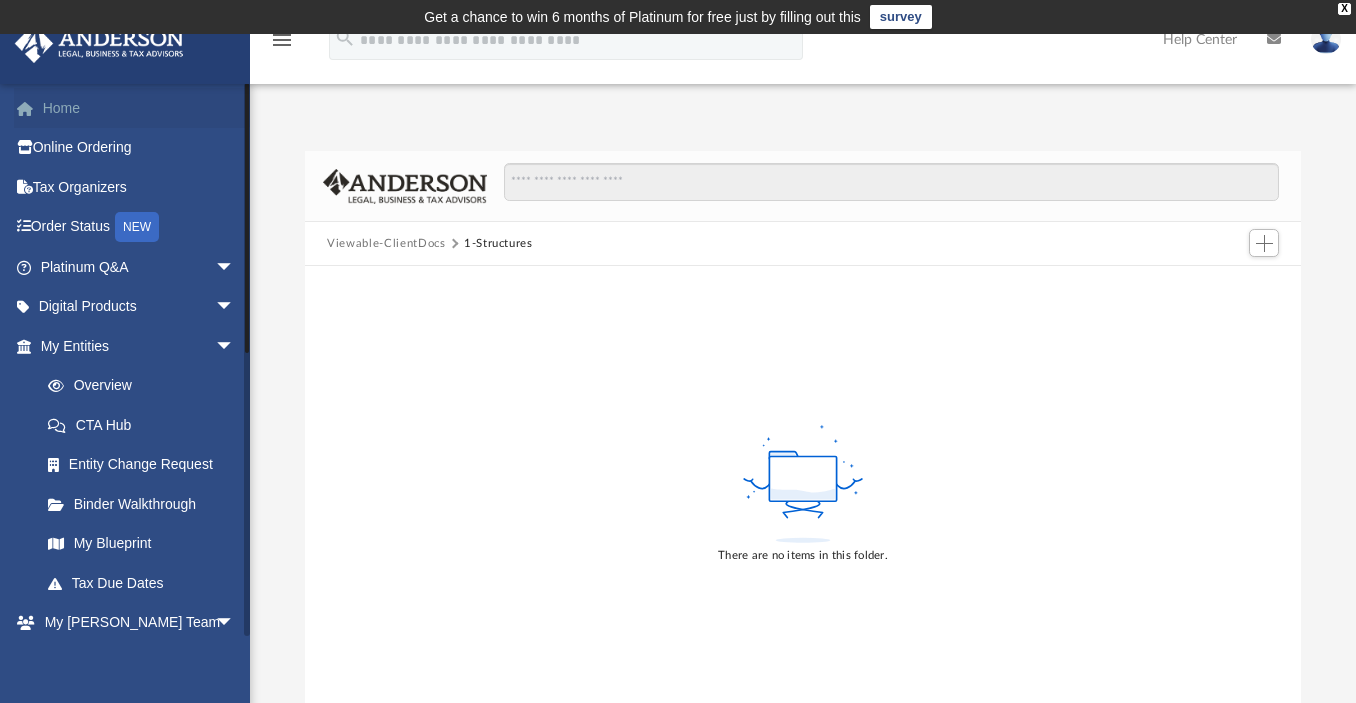 click on "Home" at bounding box center (139, 108) 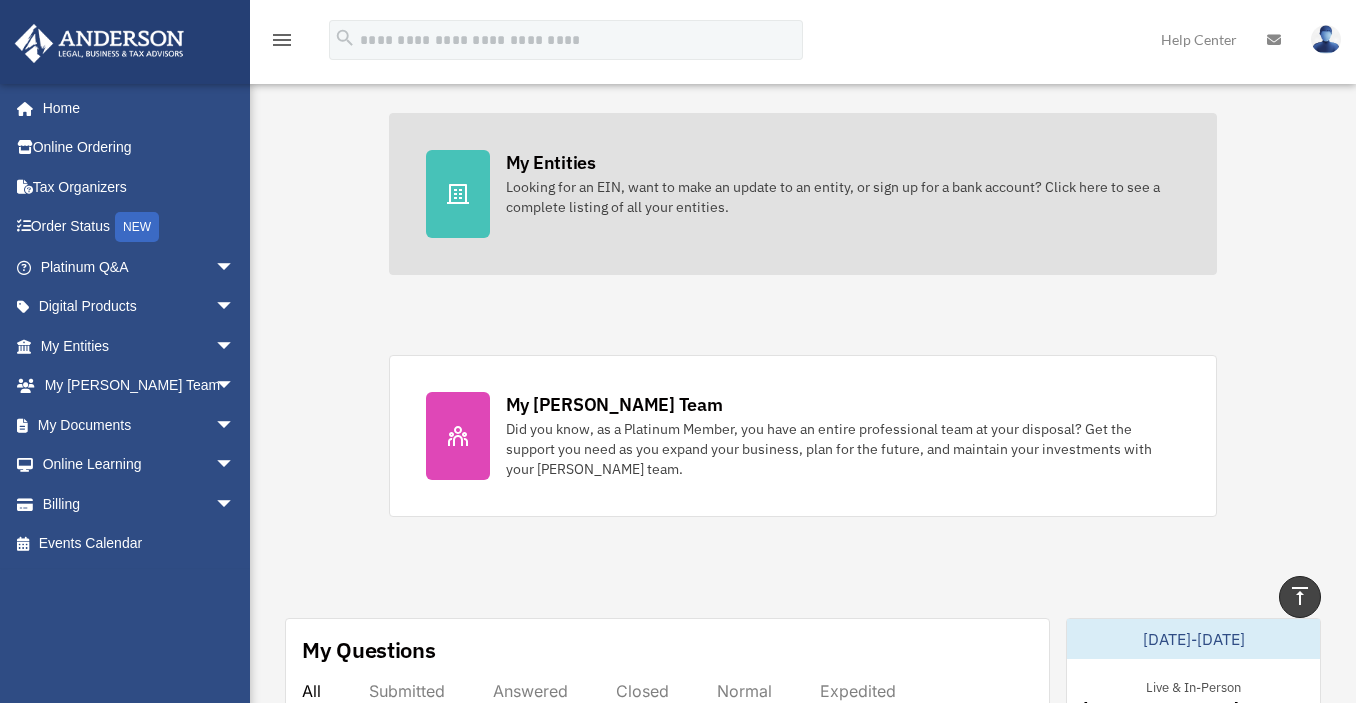 scroll, scrollTop: 636, scrollLeft: 0, axis: vertical 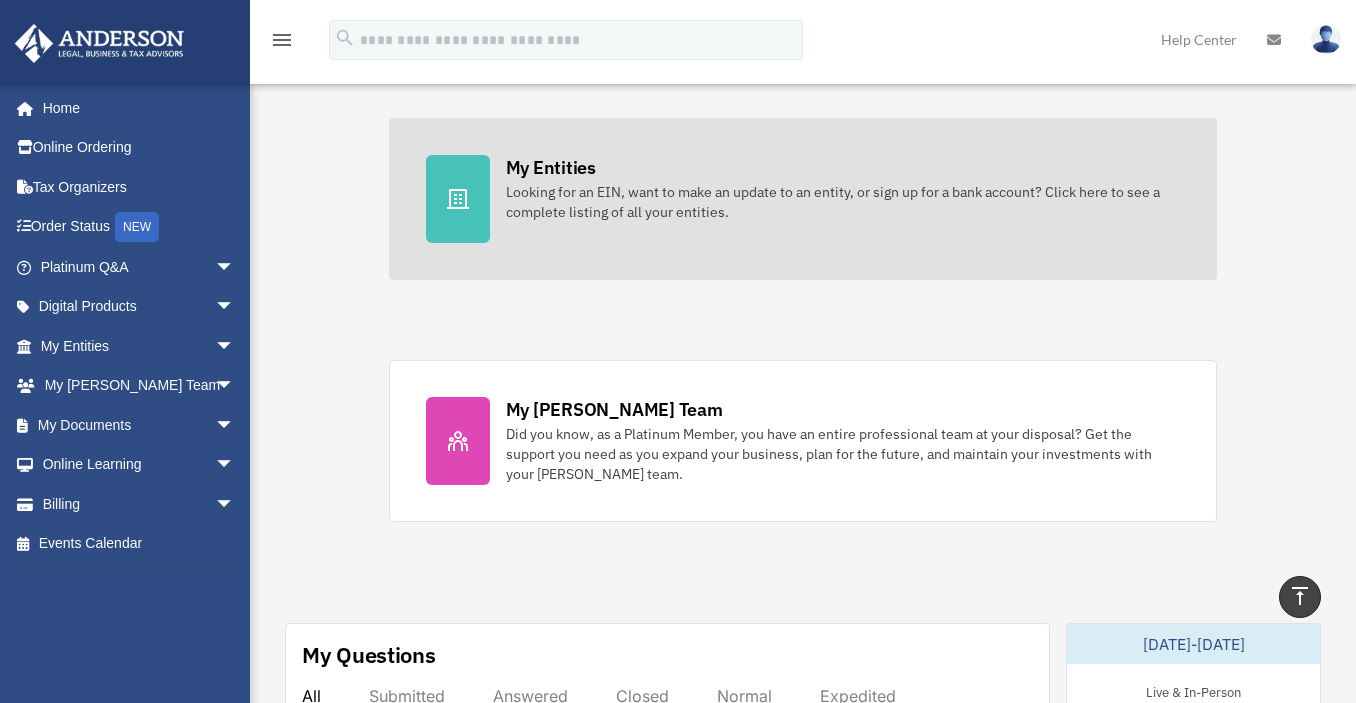 click at bounding box center [458, 199] 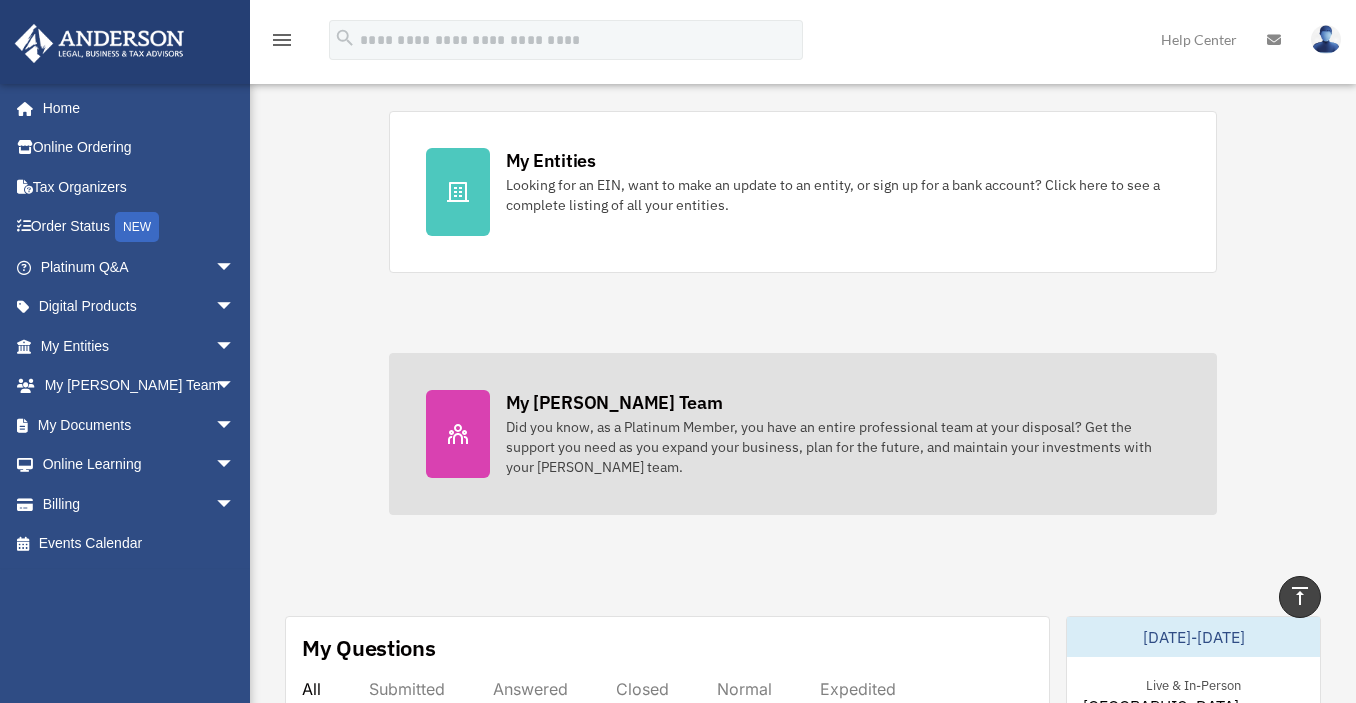 scroll, scrollTop: 1016, scrollLeft: 0, axis: vertical 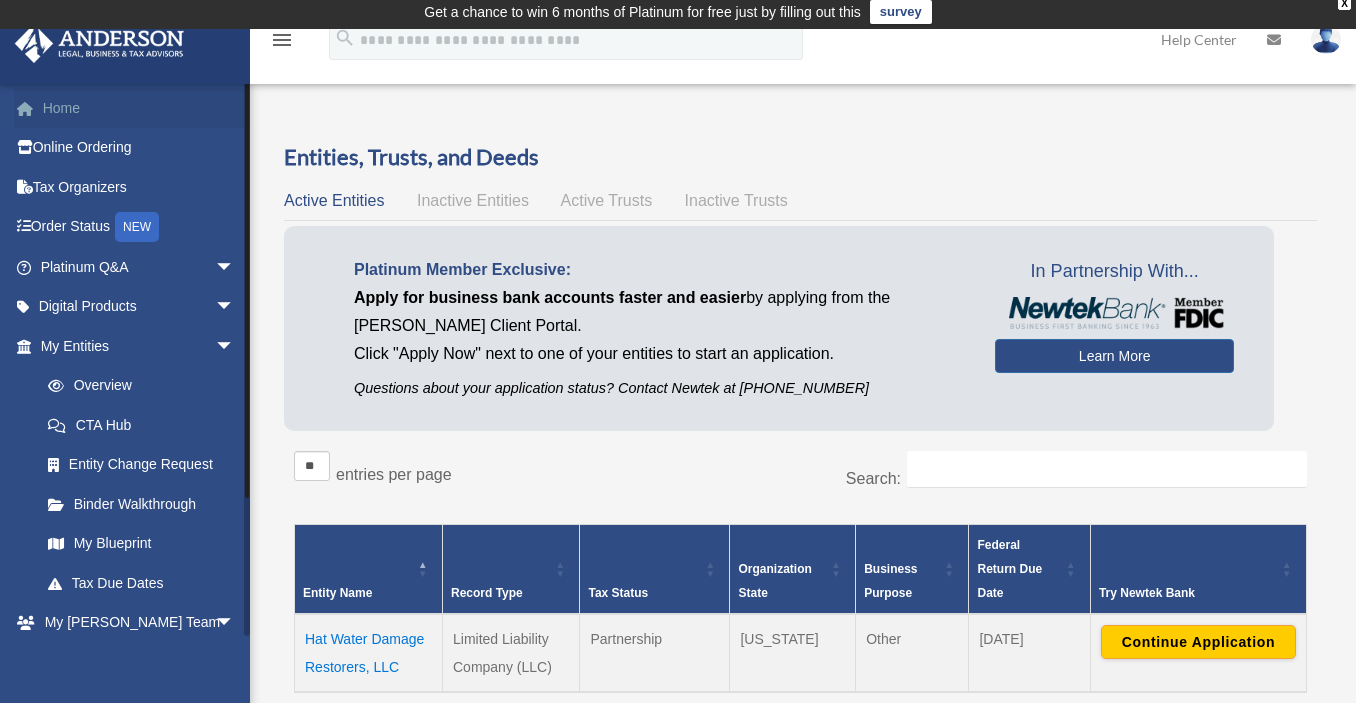 click on "Home" at bounding box center (139, 108) 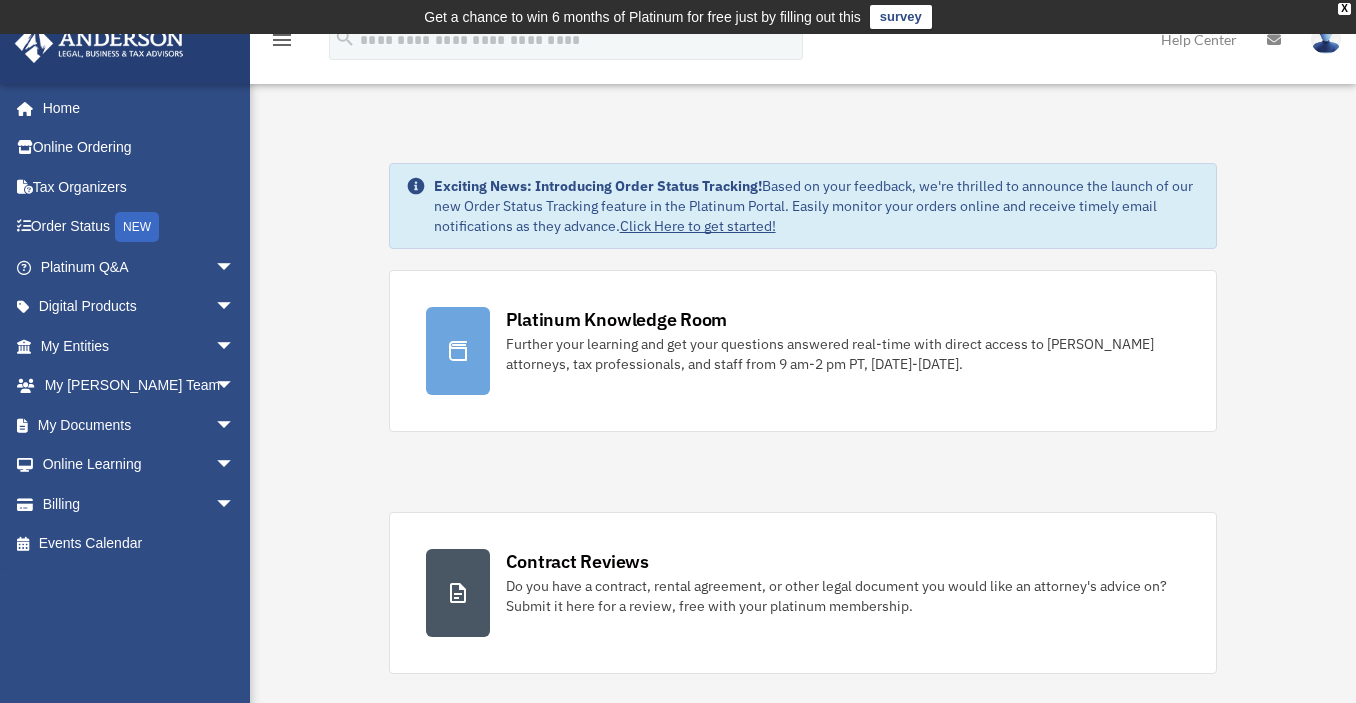 scroll, scrollTop: 0, scrollLeft: 0, axis: both 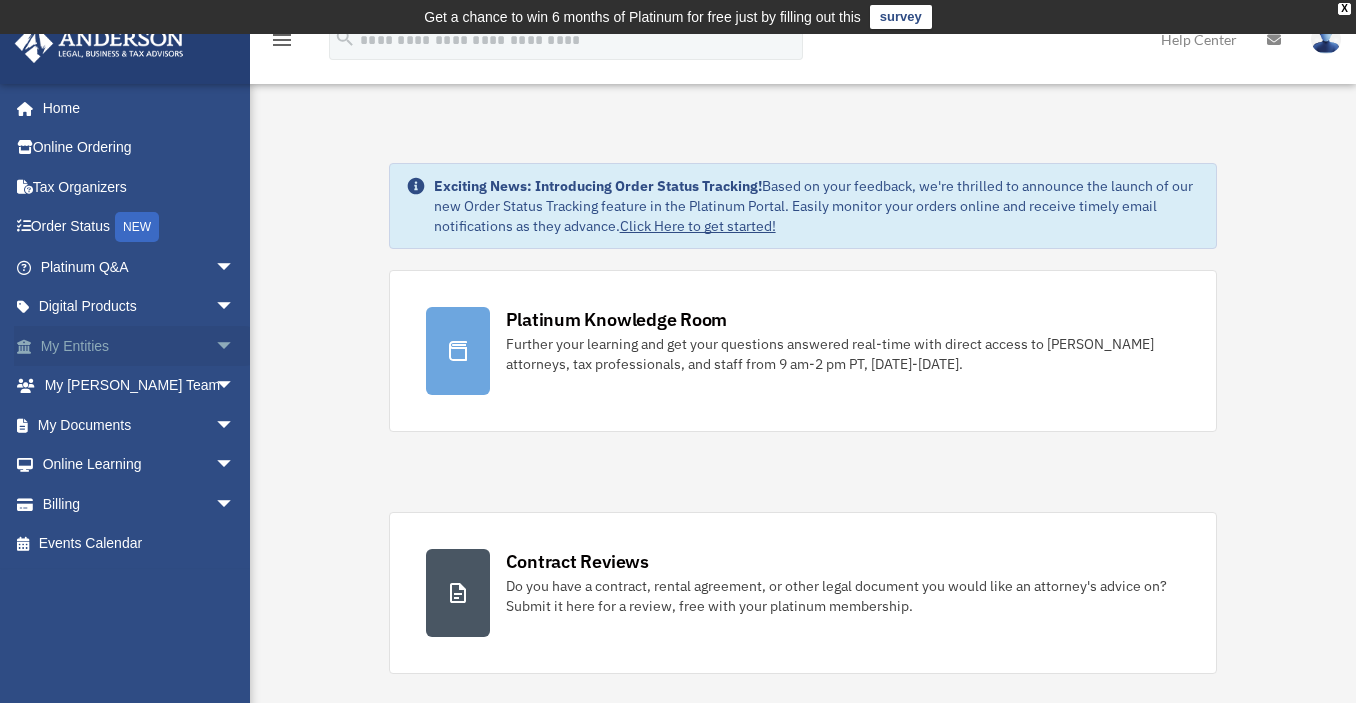click on "arrow_drop_down" at bounding box center (235, 346) 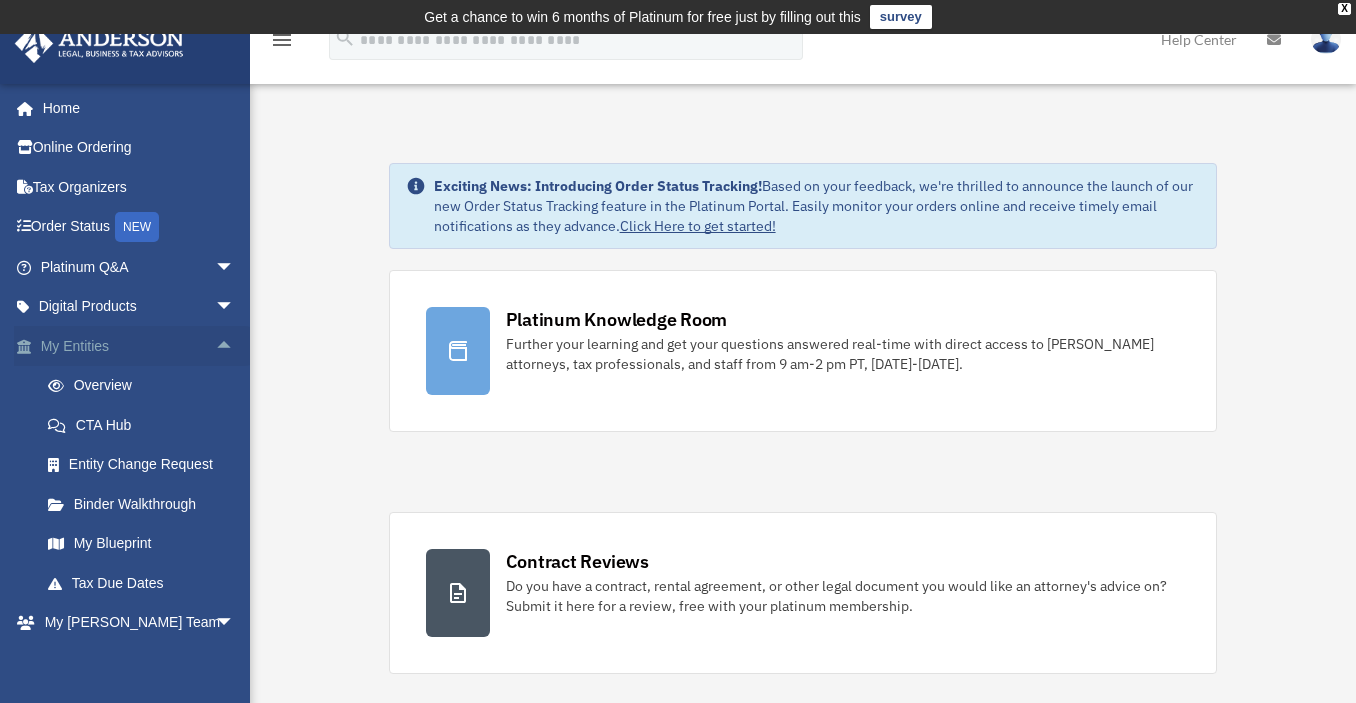 click on "arrow_drop_up" at bounding box center (235, 346) 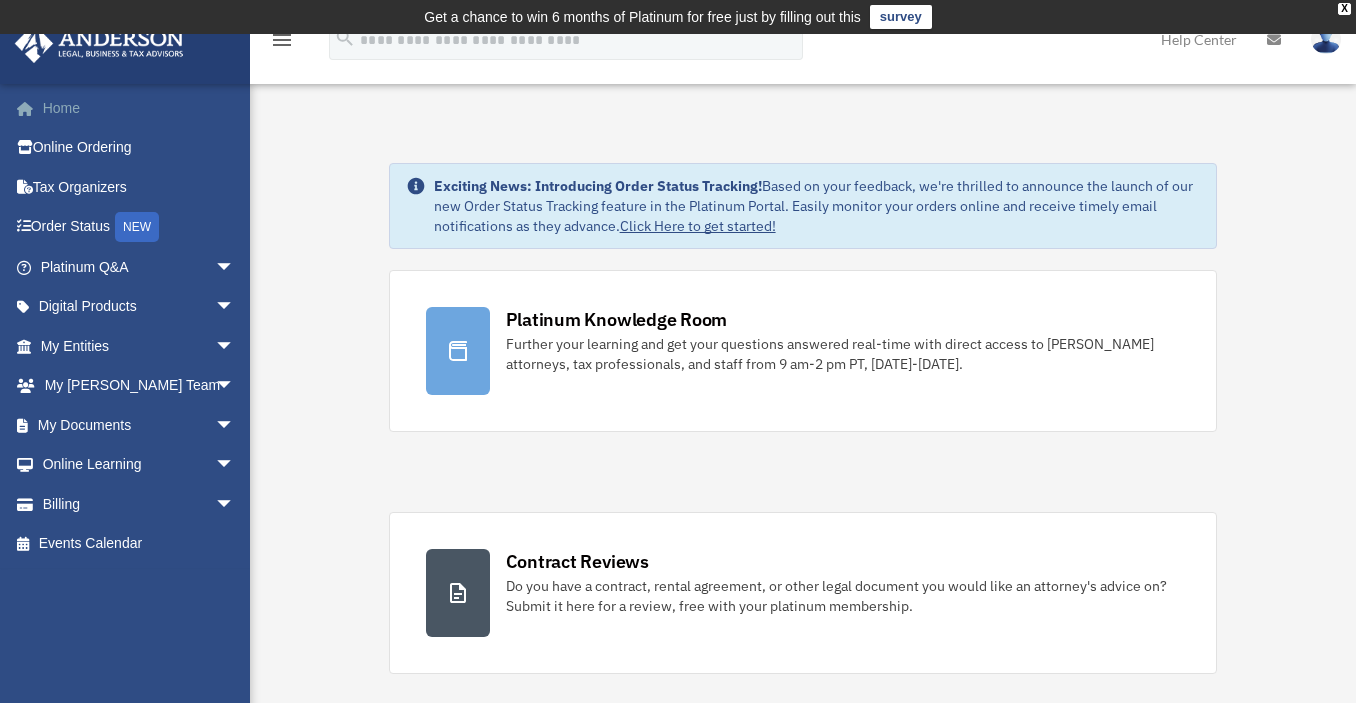 click on "Home" at bounding box center [139, 108] 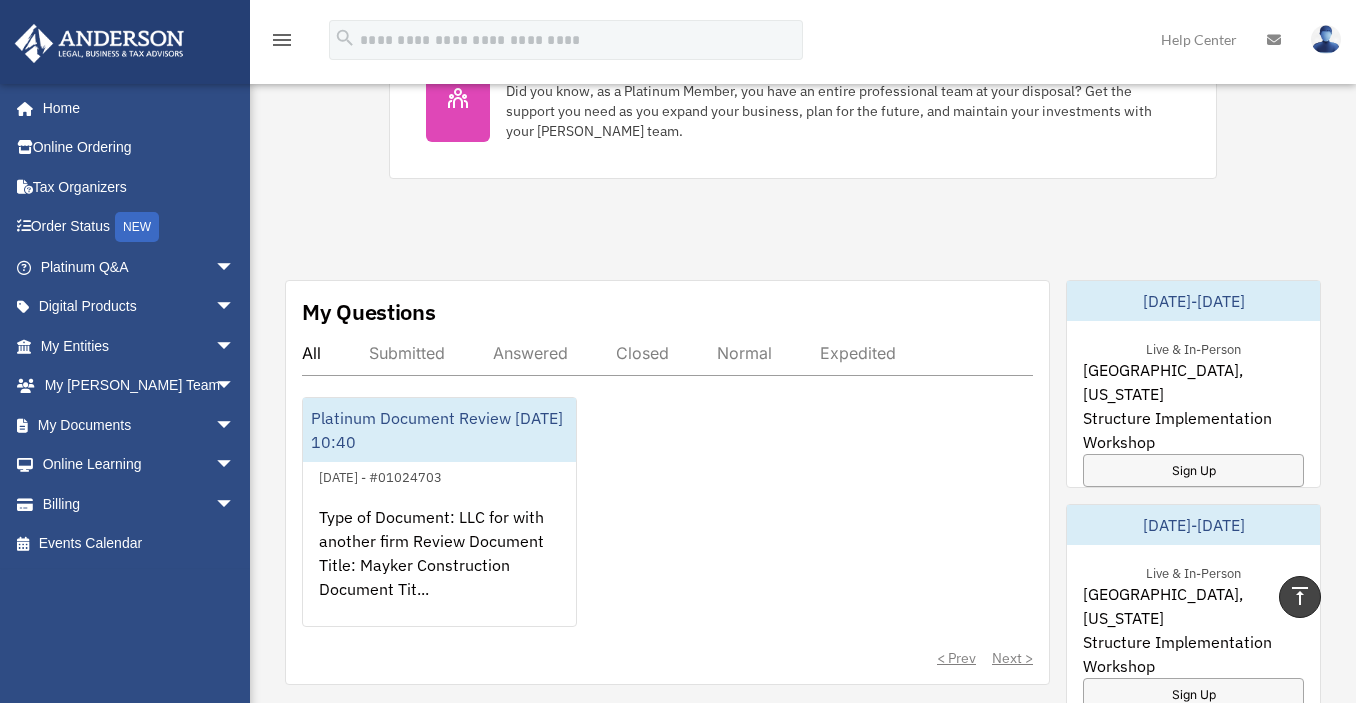 scroll, scrollTop: 970, scrollLeft: 0, axis: vertical 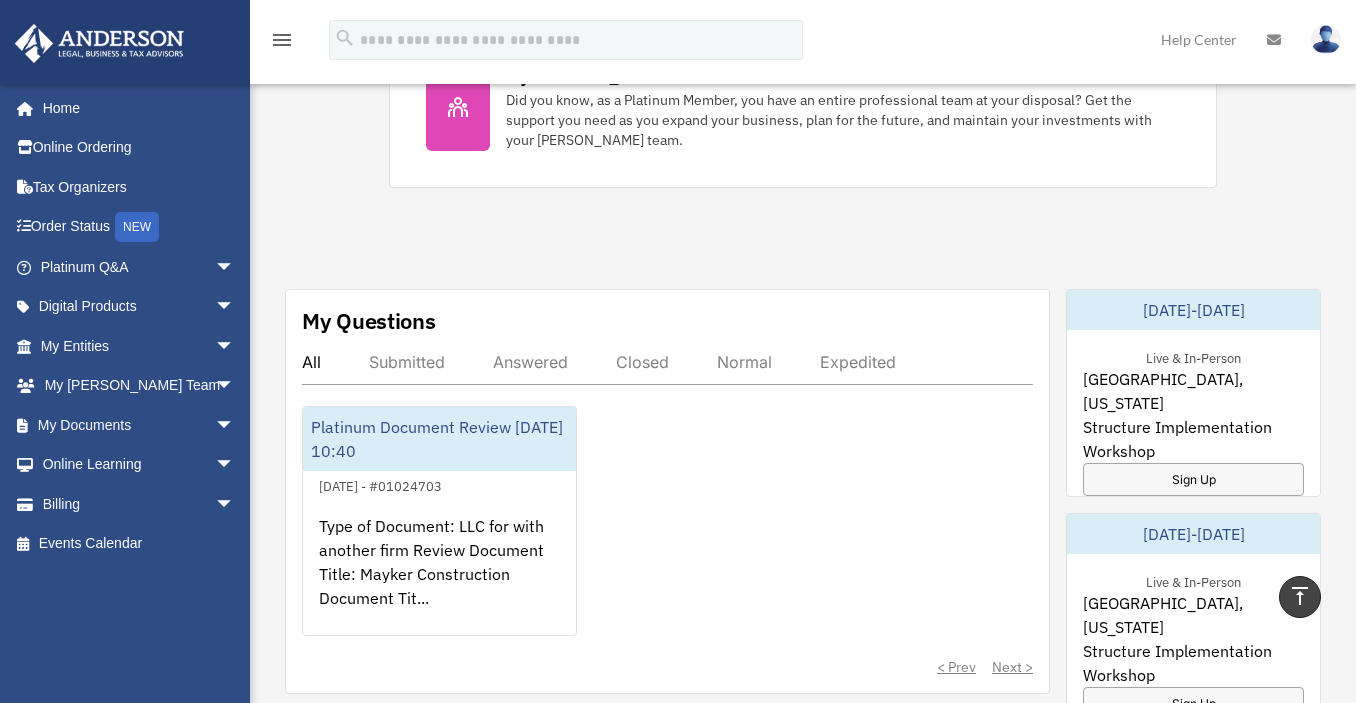 click on "Answered" at bounding box center [530, 362] 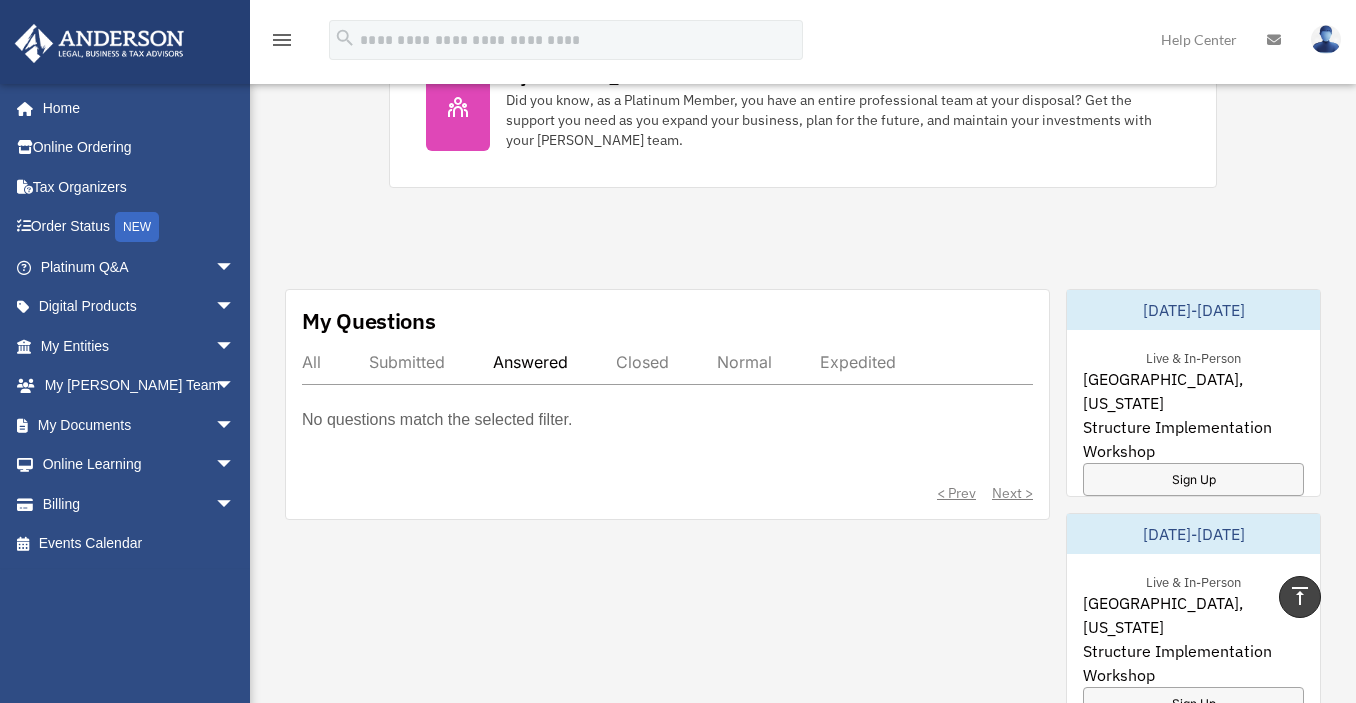 click on "Submitted" at bounding box center (407, 362) 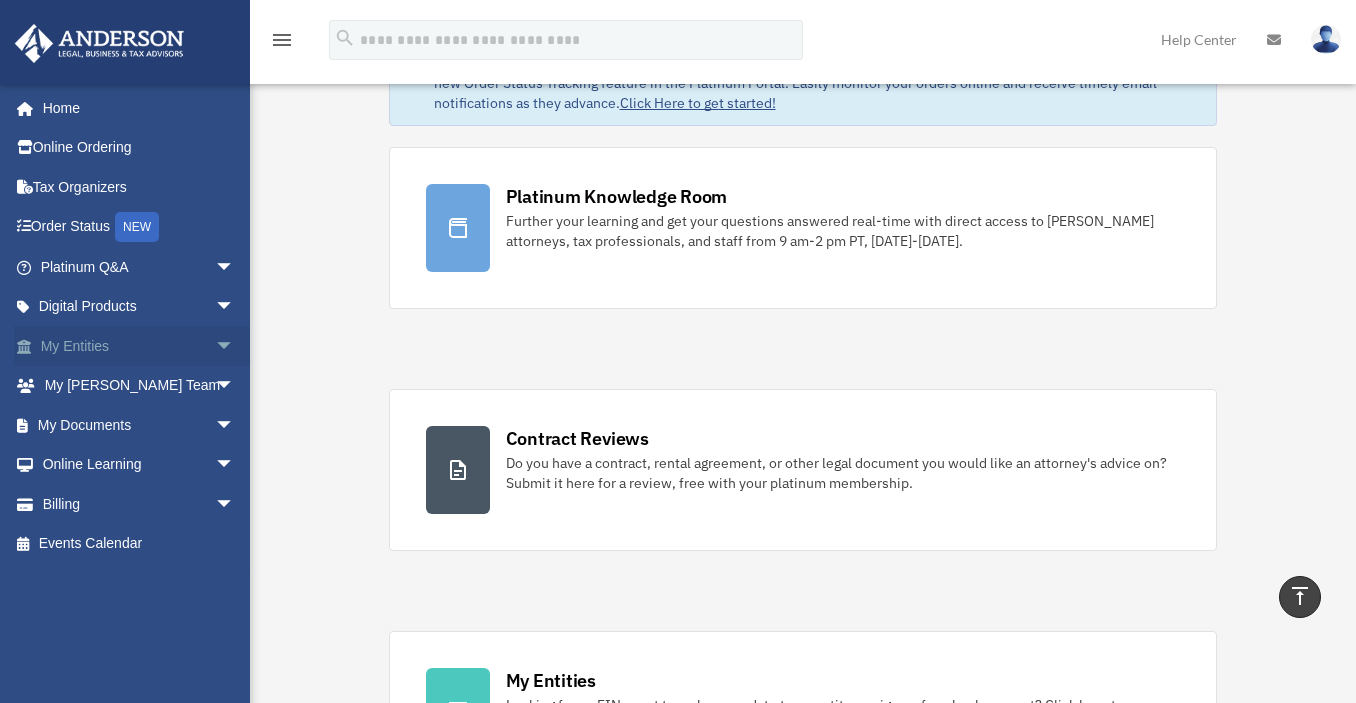 scroll, scrollTop: 0, scrollLeft: 0, axis: both 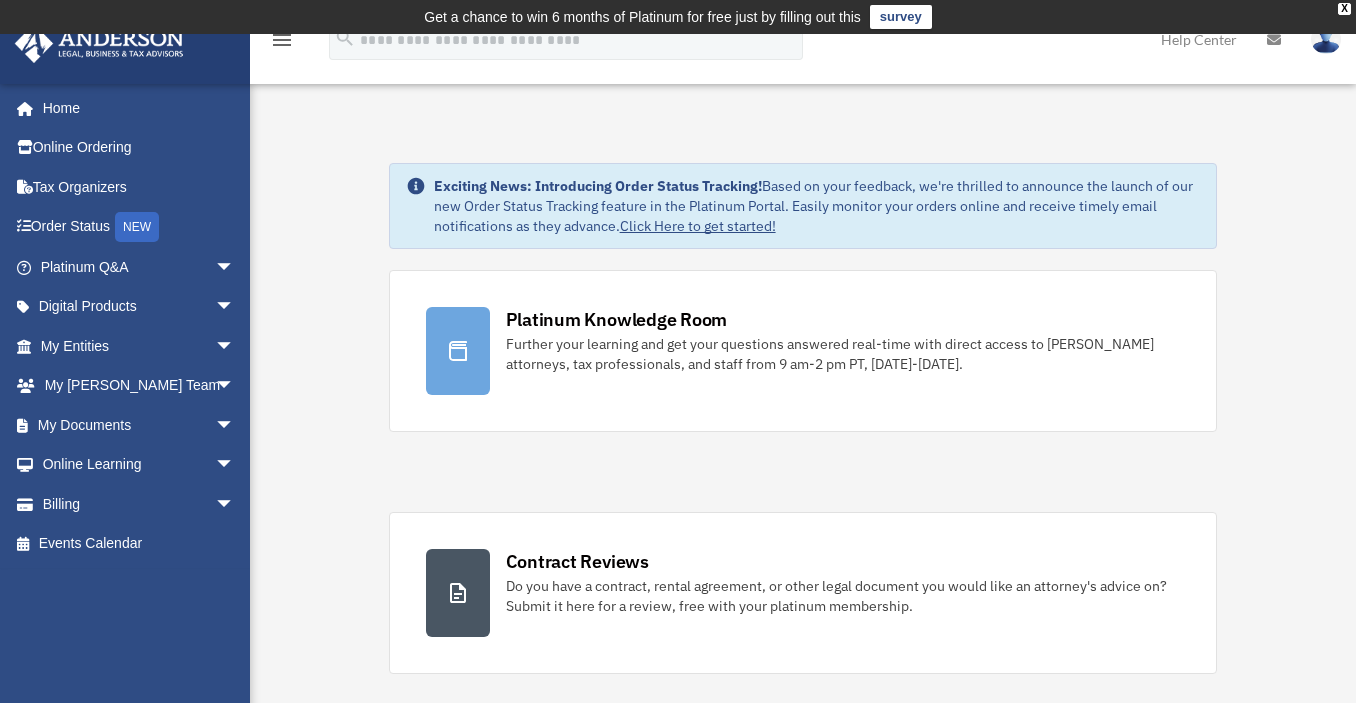 click at bounding box center [1326, 39] 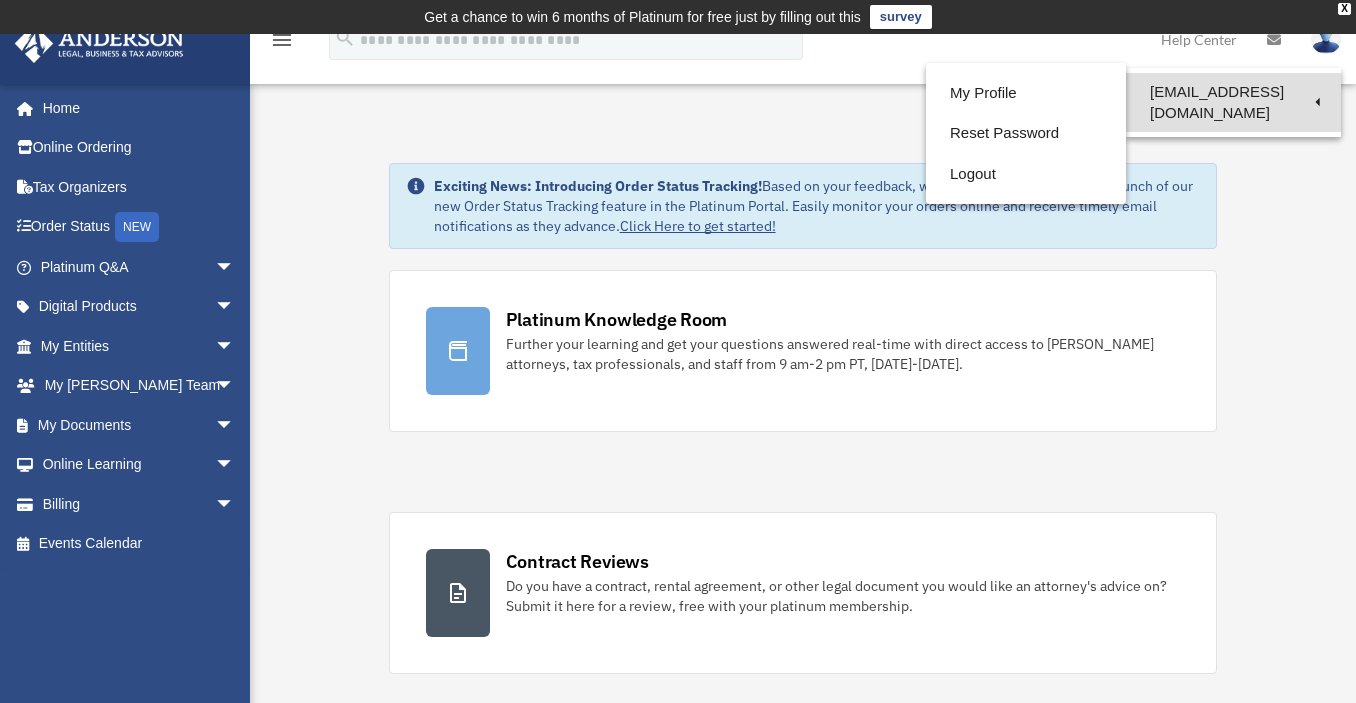 click on "[EMAIL_ADDRESS][DOMAIN_NAME]" at bounding box center (1233, 102) 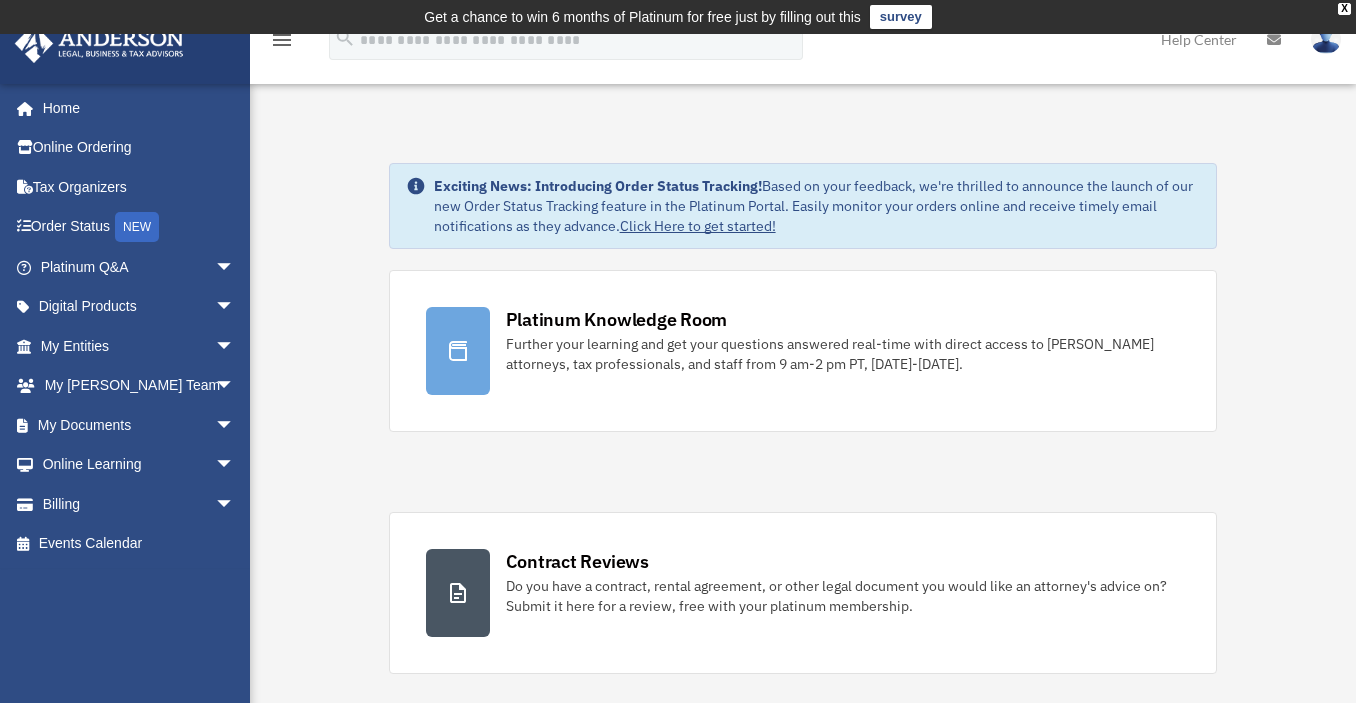 click at bounding box center (1326, 39) 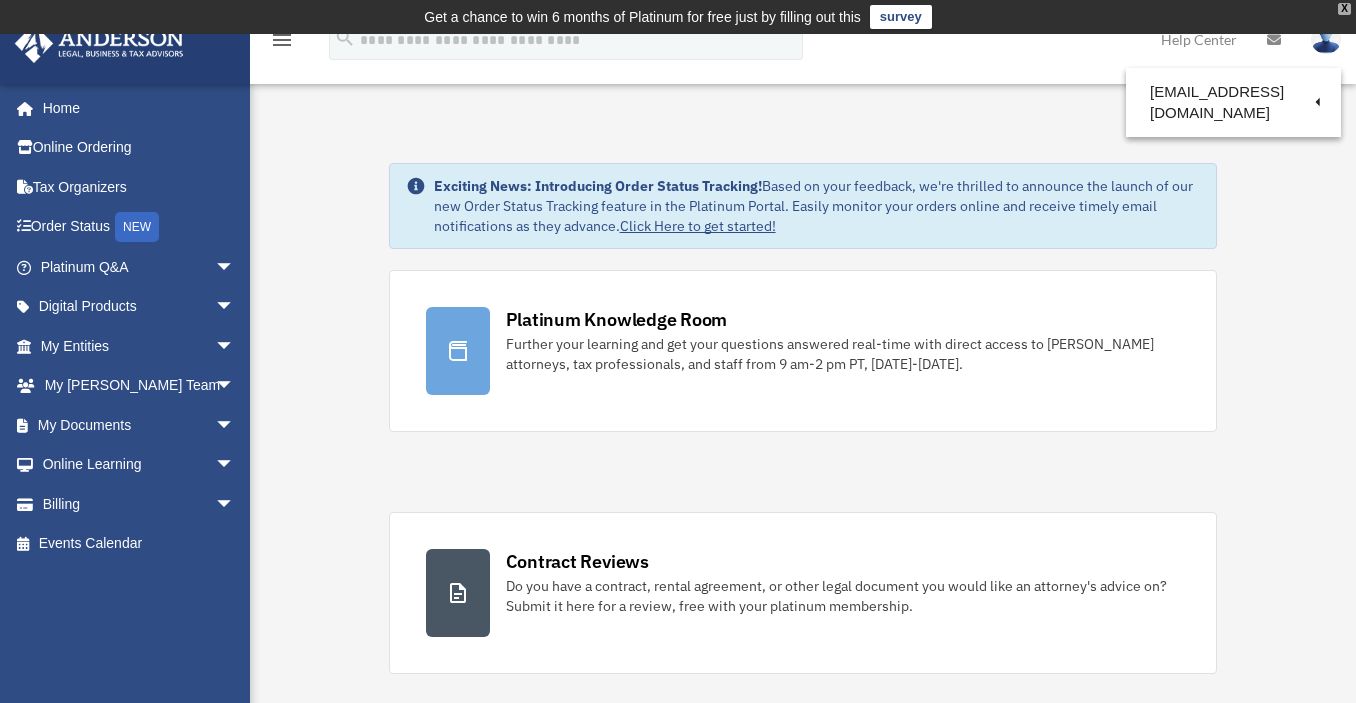 click on "X" at bounding box center (1344, 9) 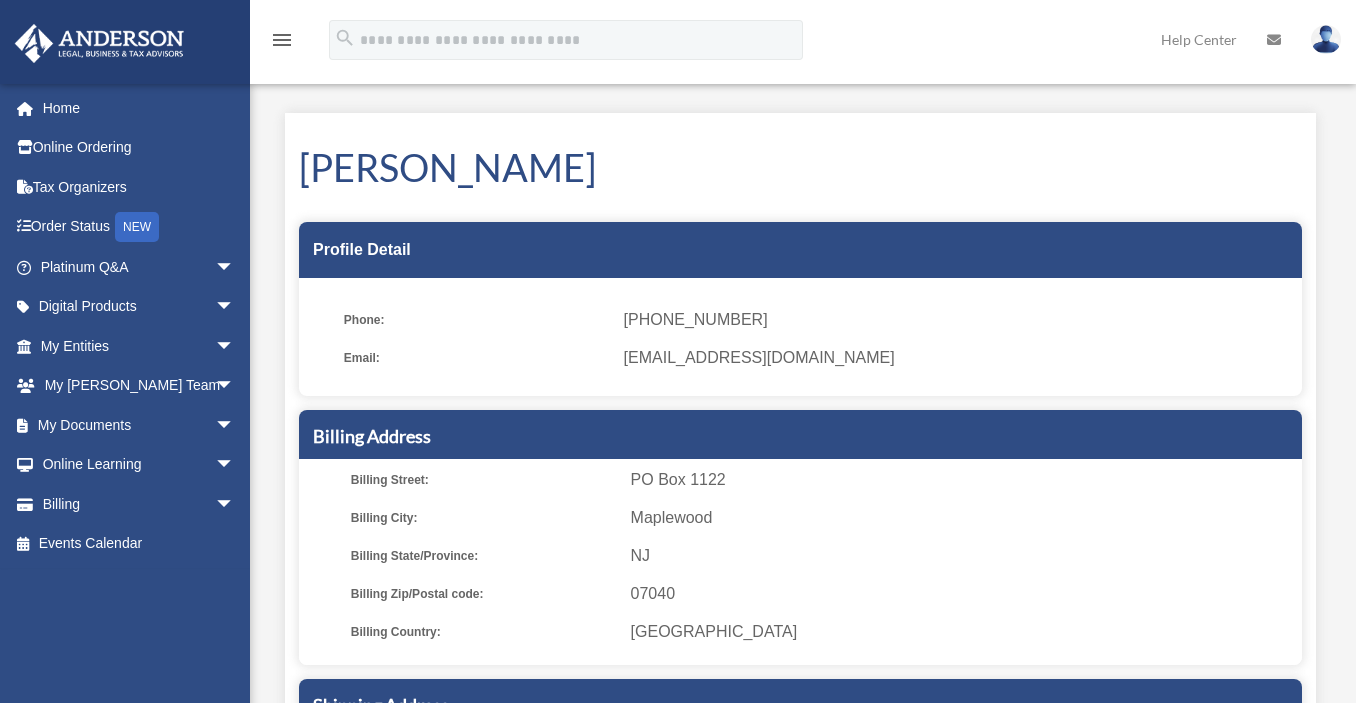 scroll, scrollTop: 0, scrollLeft: 0, axis: both 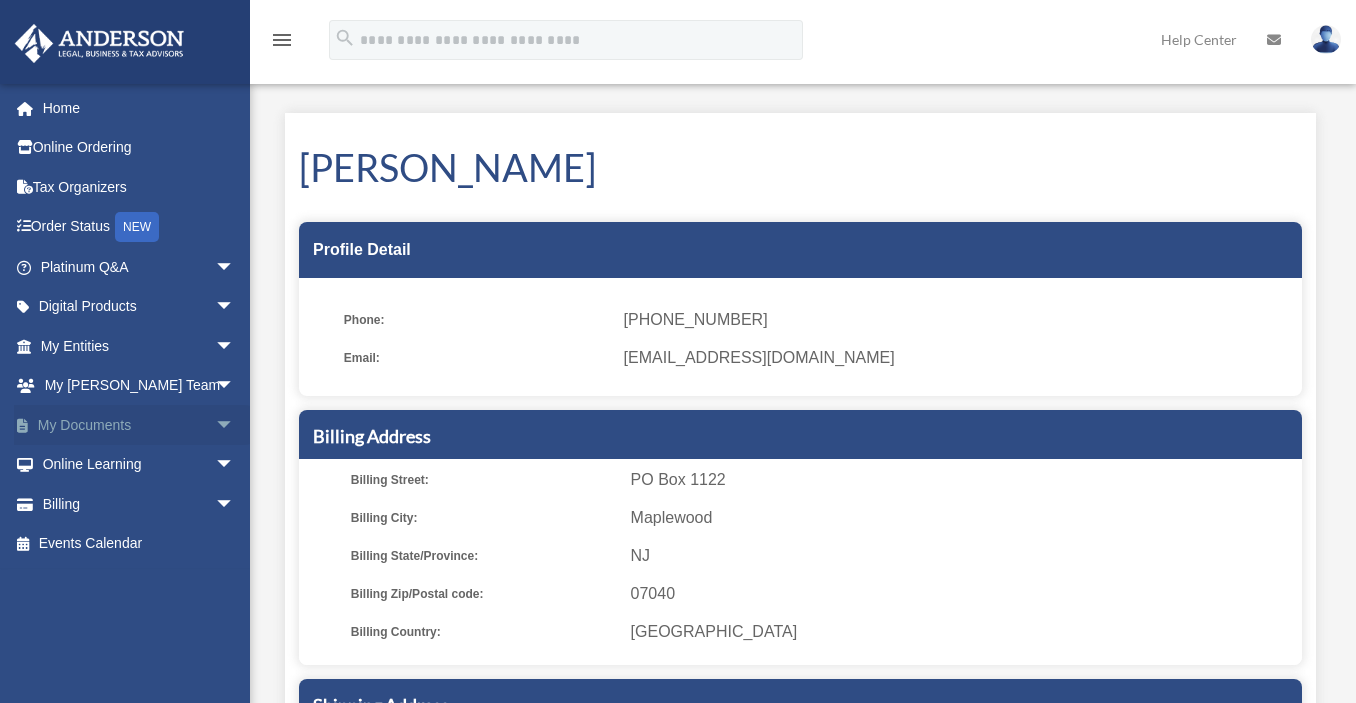 click on "arrow_drop_down" at bounding box center [235, 425] 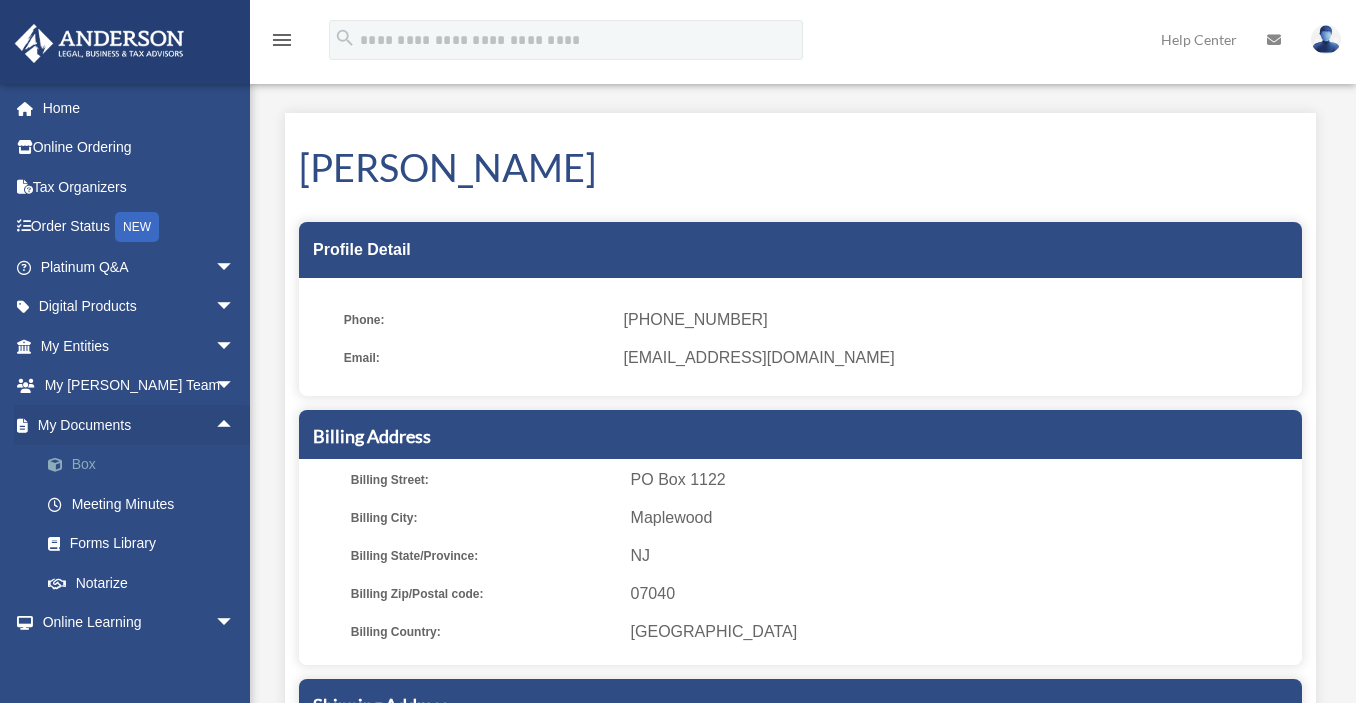 click on "Box" at bounding box center (146, 465) 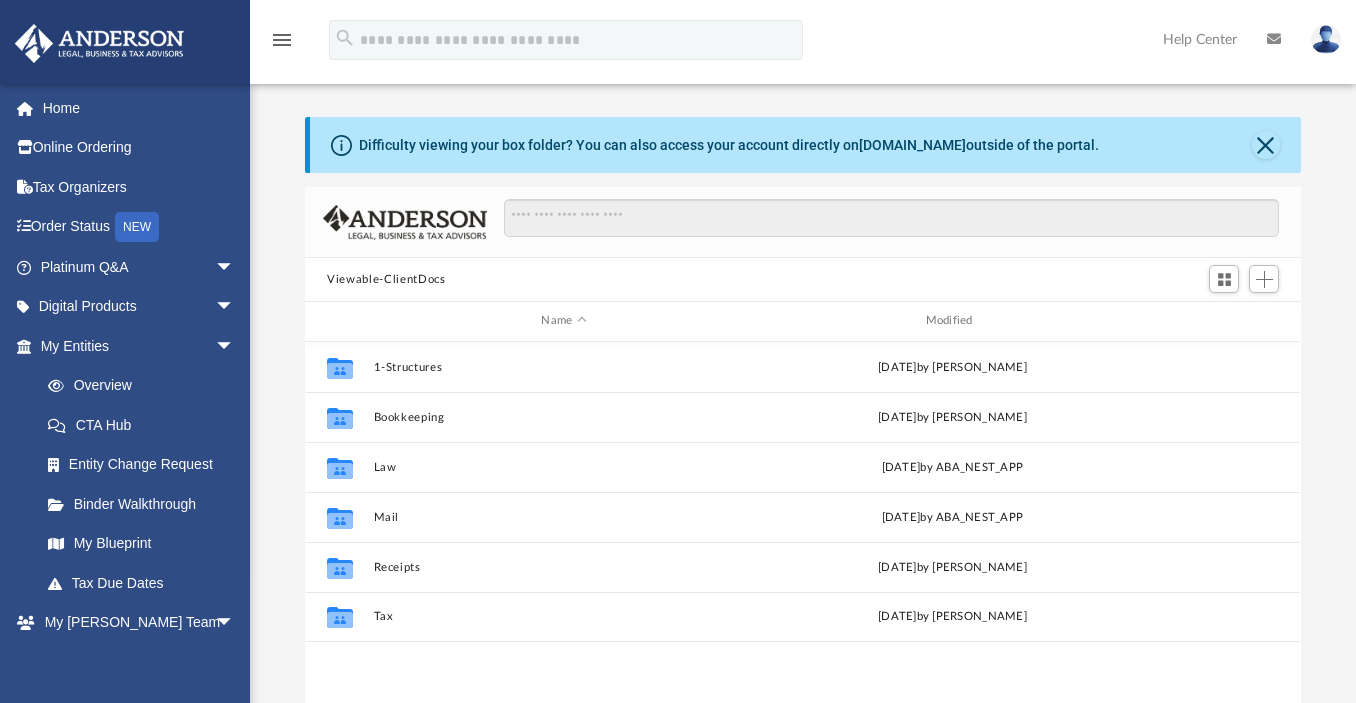 scroll, scrollTop: 4, scrollLeft: 0, axis: vertical 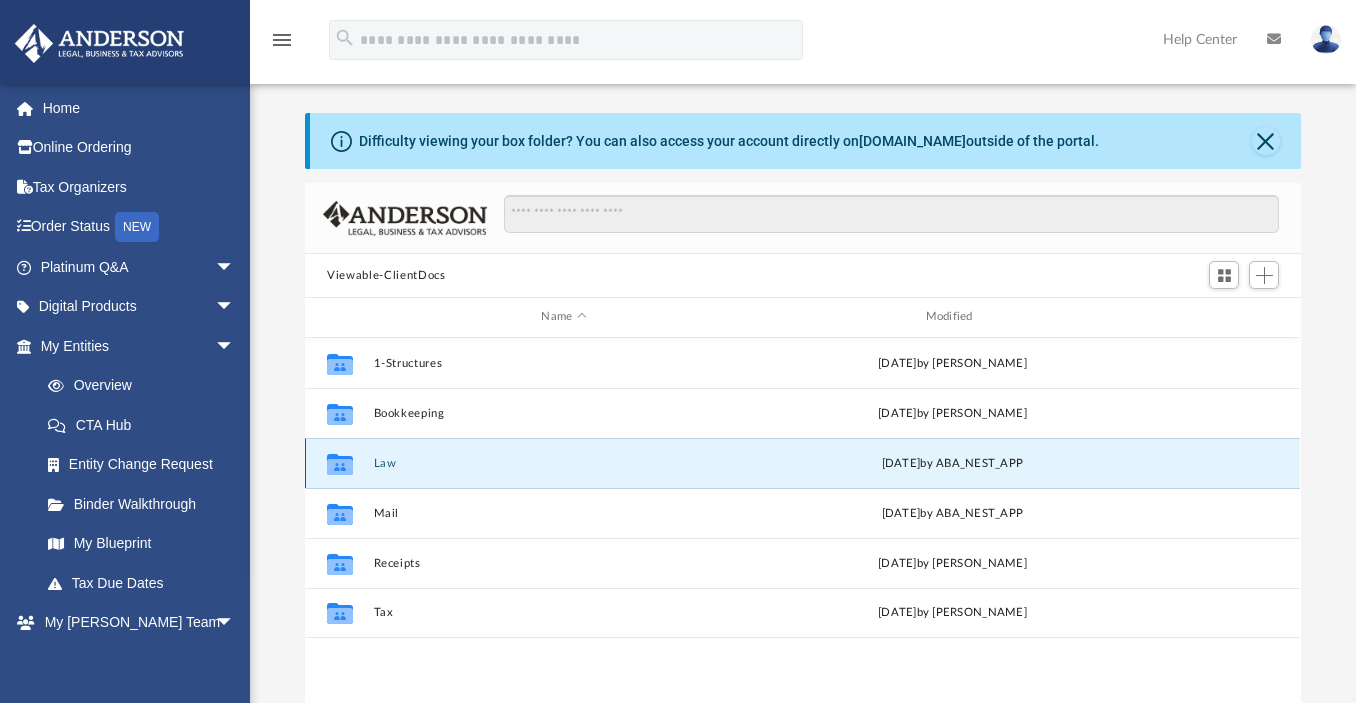 click on "Law" at bounding box center (564, 463) 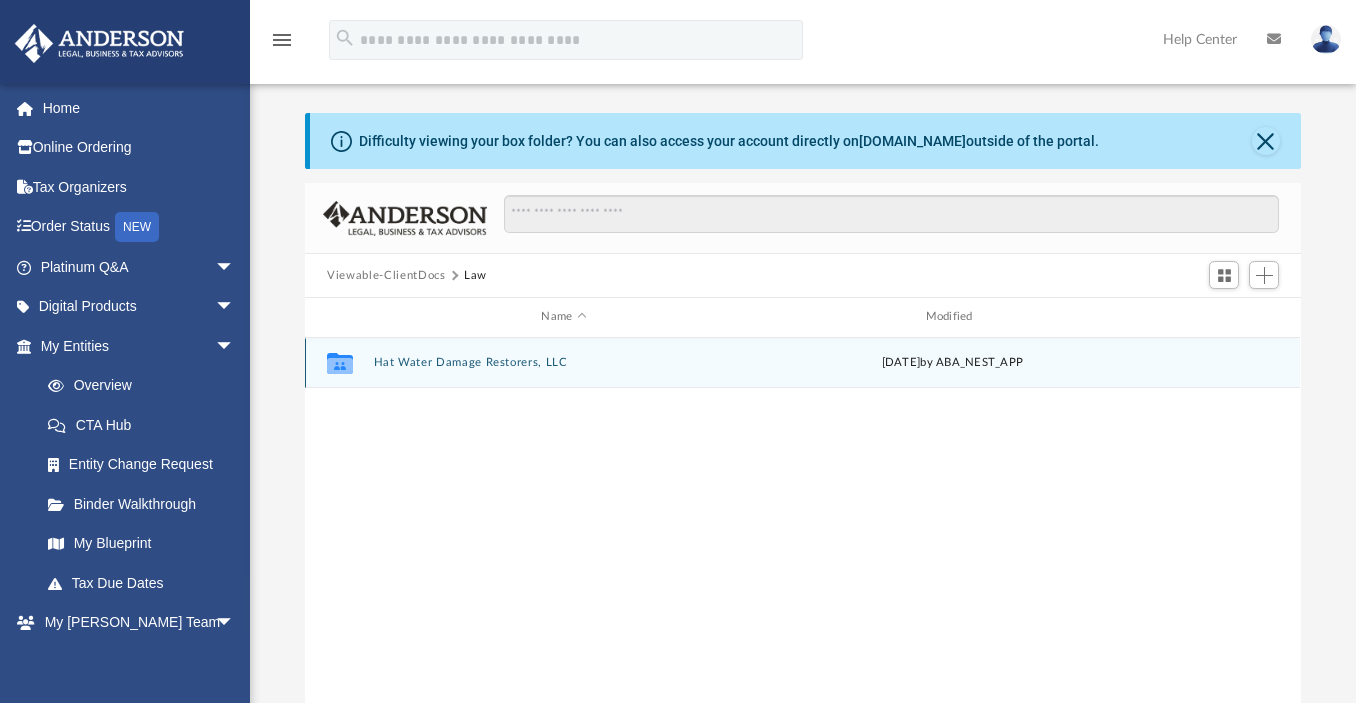 click on "Hat Water Damage Restorers, LLC" at bounding box center (564, 362) 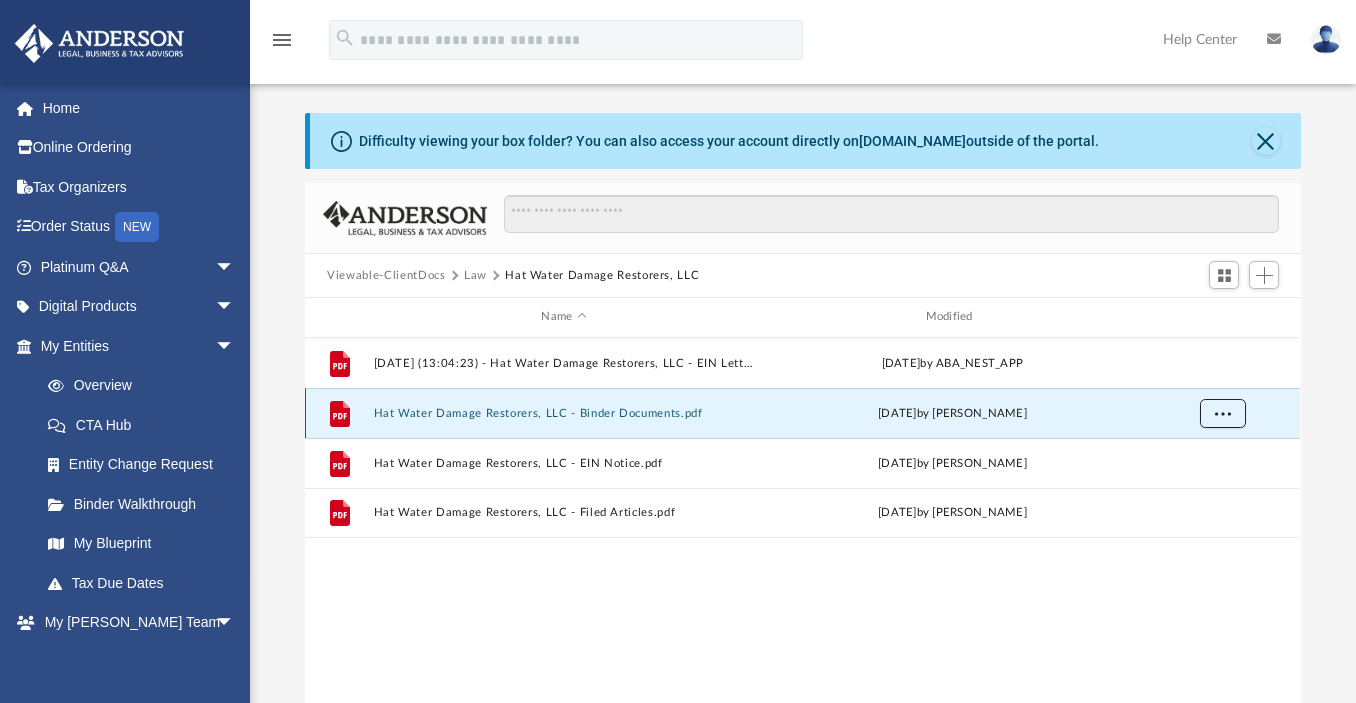 click at bounding box center [1223, 413] 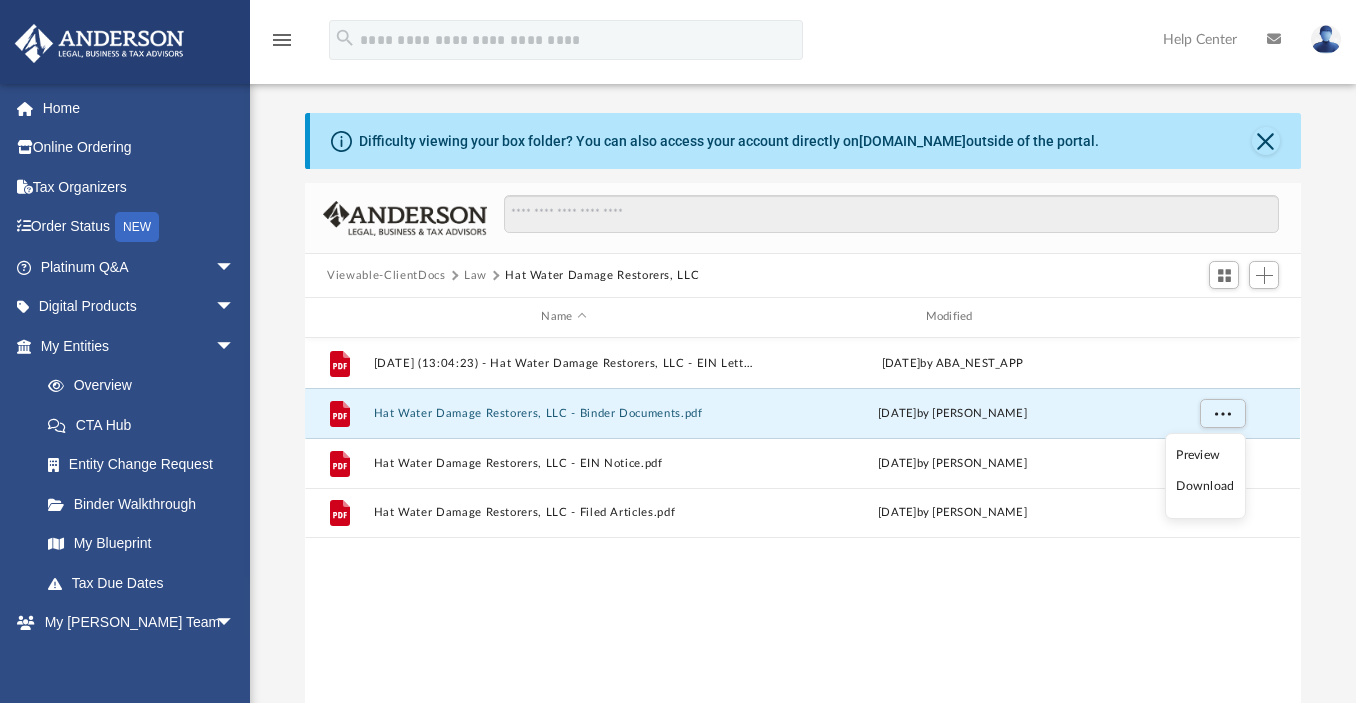 click on "Download" at bounding box center (1205, 486) 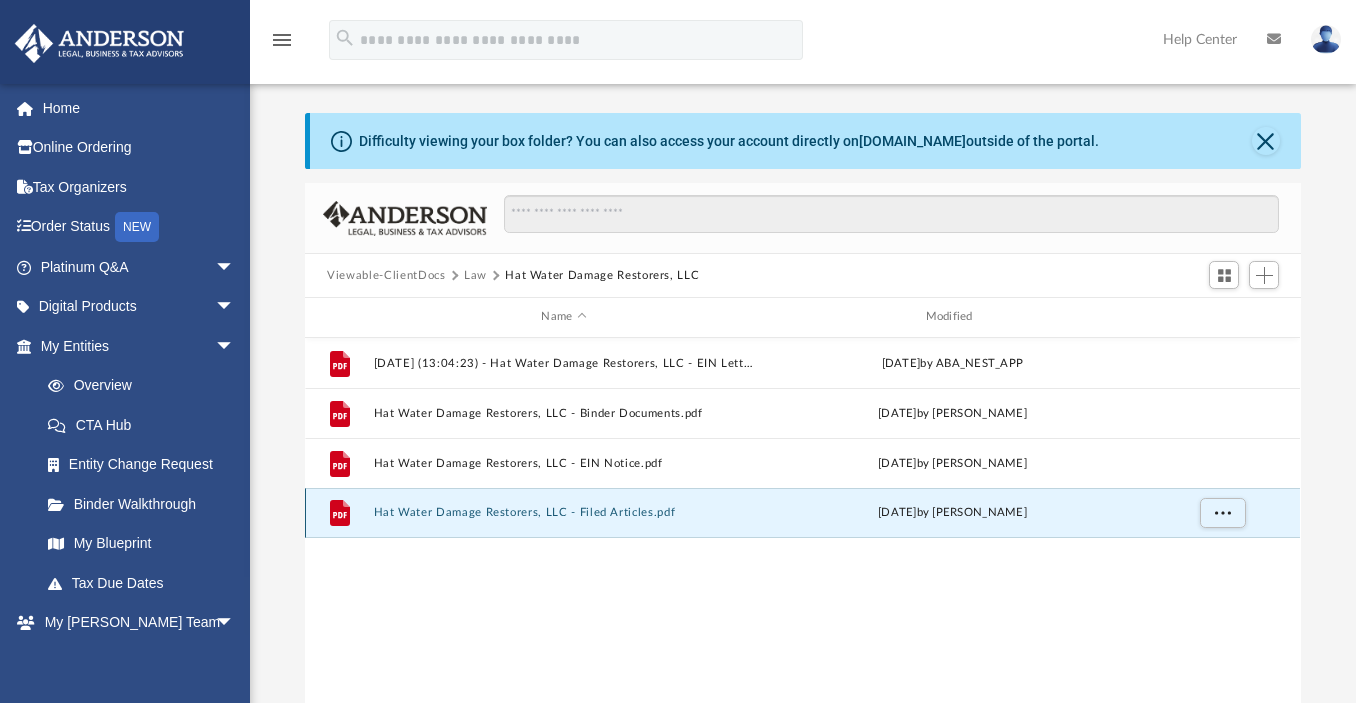 click on "Hat Water Damage Restorers, LLC - Filed Articles.pdf" at bounding box center [564, 512] 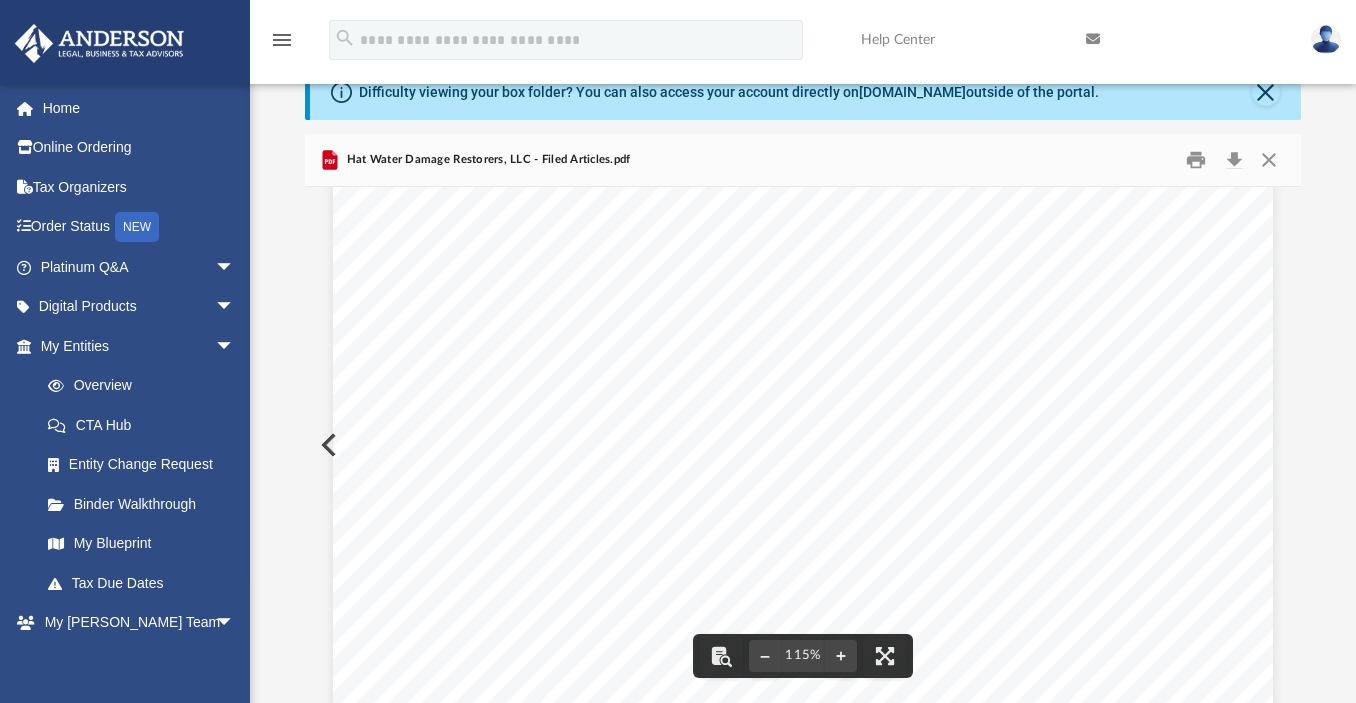 scroll, scrollTop: 0, scrollLeft: 0, axis: both 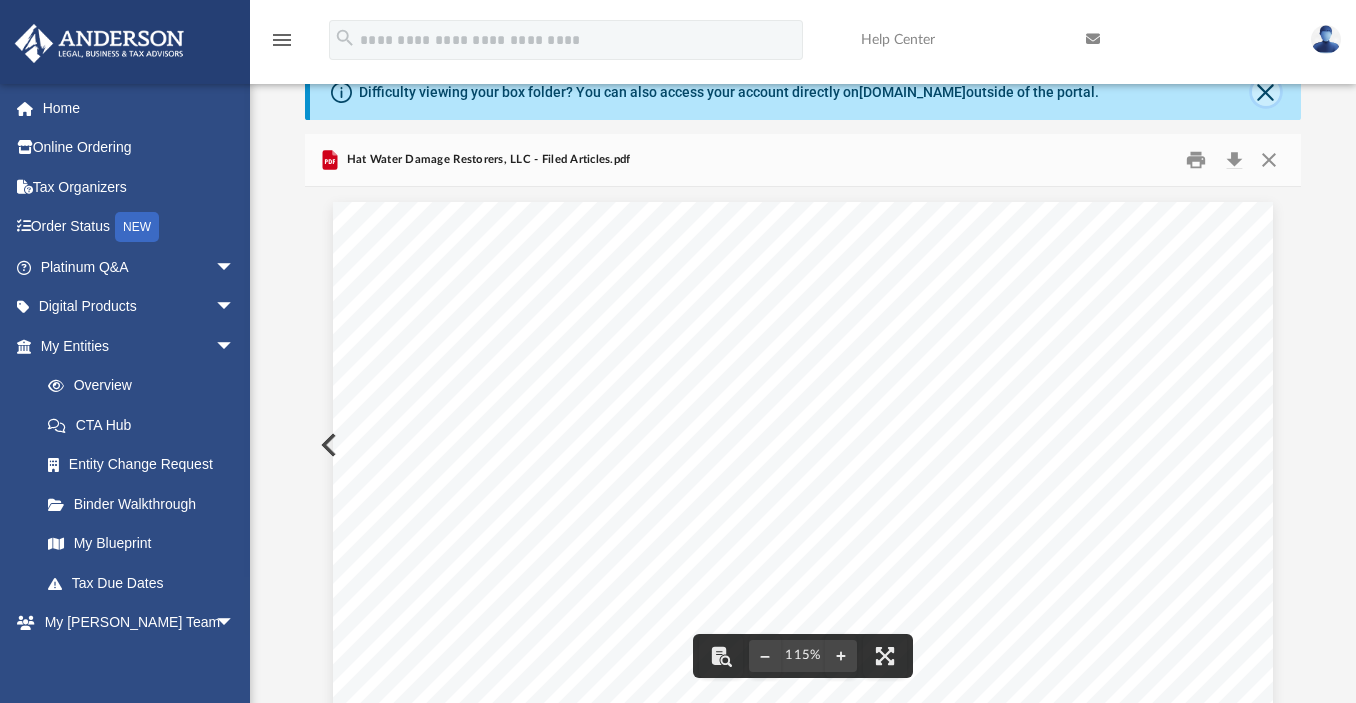 click 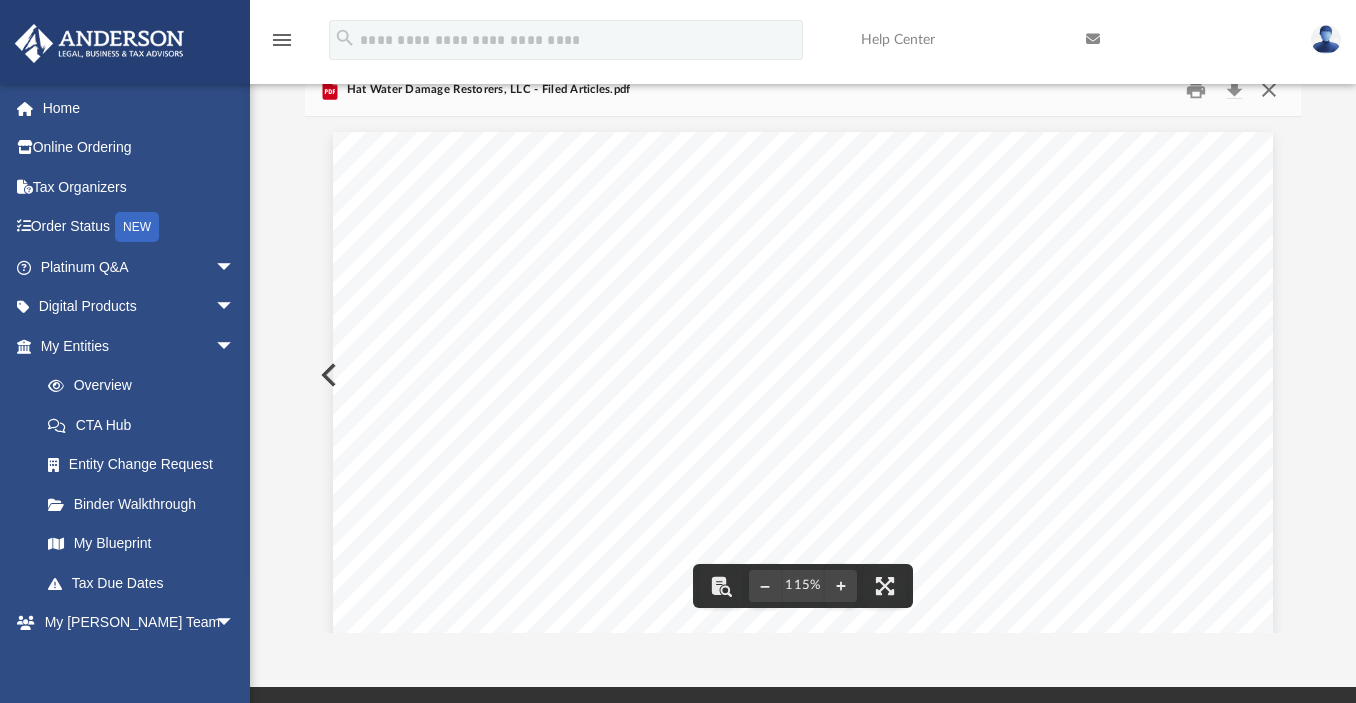 click at bounding box center (1269, 90) 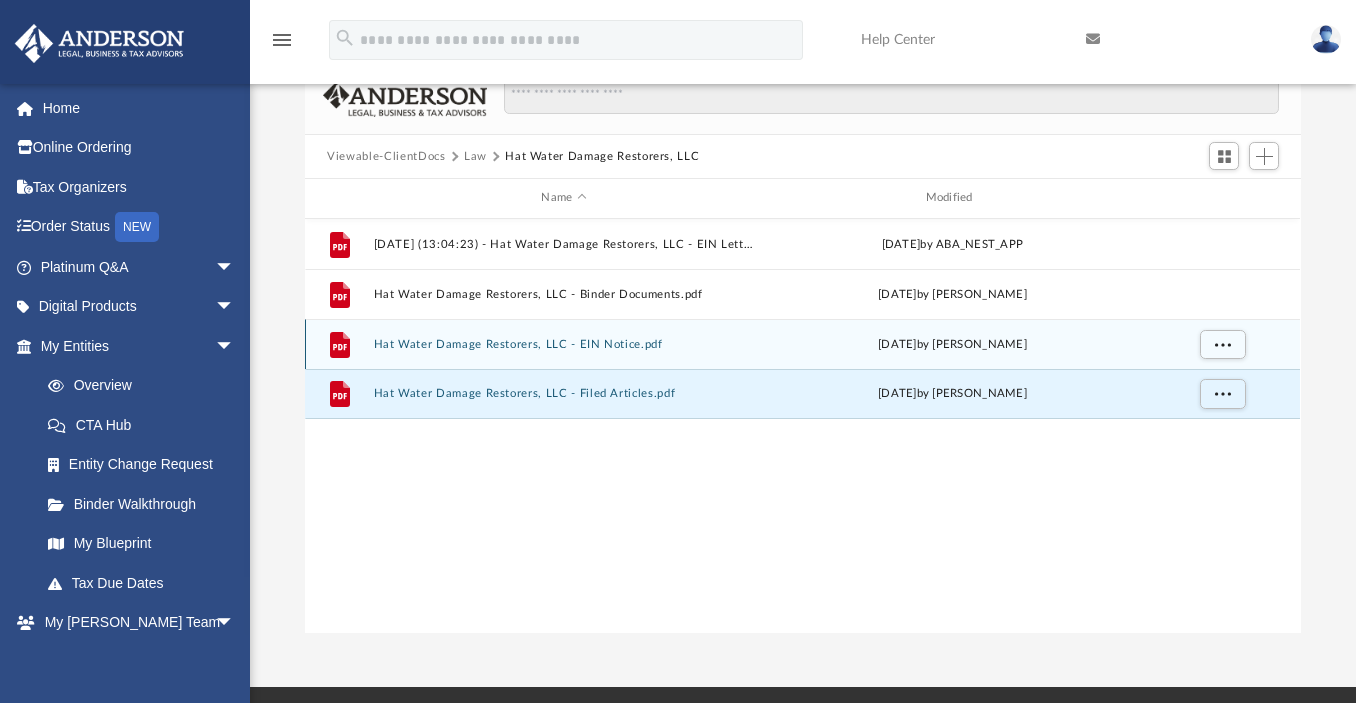 click on "Hat Water Damage Restorers, LLC - EIN Notice.pdf" at bounding box center (564, 344) 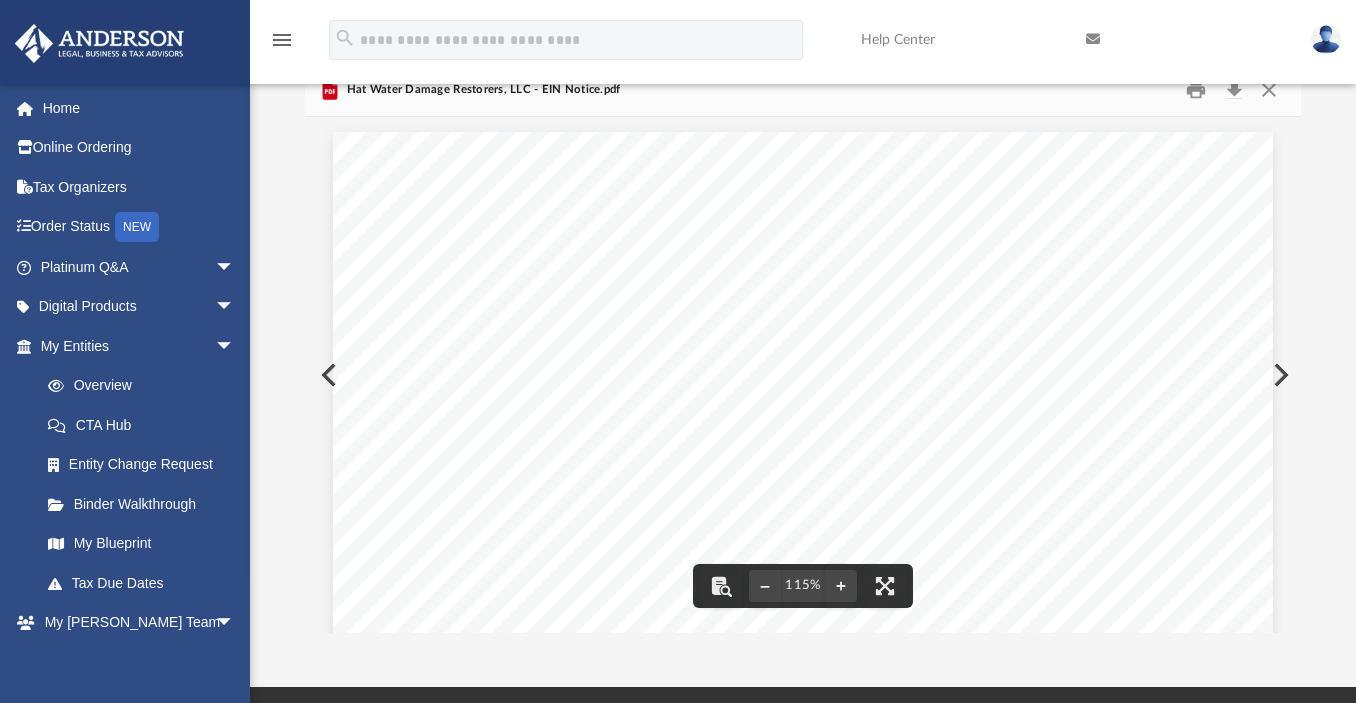 click on "Your Progress:   1. Identity   2. Authenticate   3. Addresses   4. Details   5. EIN Confirmation Click "Continue" to get additional information about using the new EIN. Congratulations! The EIN has been successfully assigned. EIN Assigned:   [US_EMPLOYER_IDENTIFICATION_NUMBER] Legal Name:   HAT WATER DAMAGE RESTORERS LLC The confirmation letter will be mailed to the applicant. This letter will be the applicant's official IRS notice and will contain important information regarding the EIN. Allow up to 4 weeks for the letter to arrive by mail. We strongly recommend you print this page for your records. Continue >> EIN Assistant Help Topics Can the EIN be used before the confirmation letter is received?" at bounding box center [803, 740] 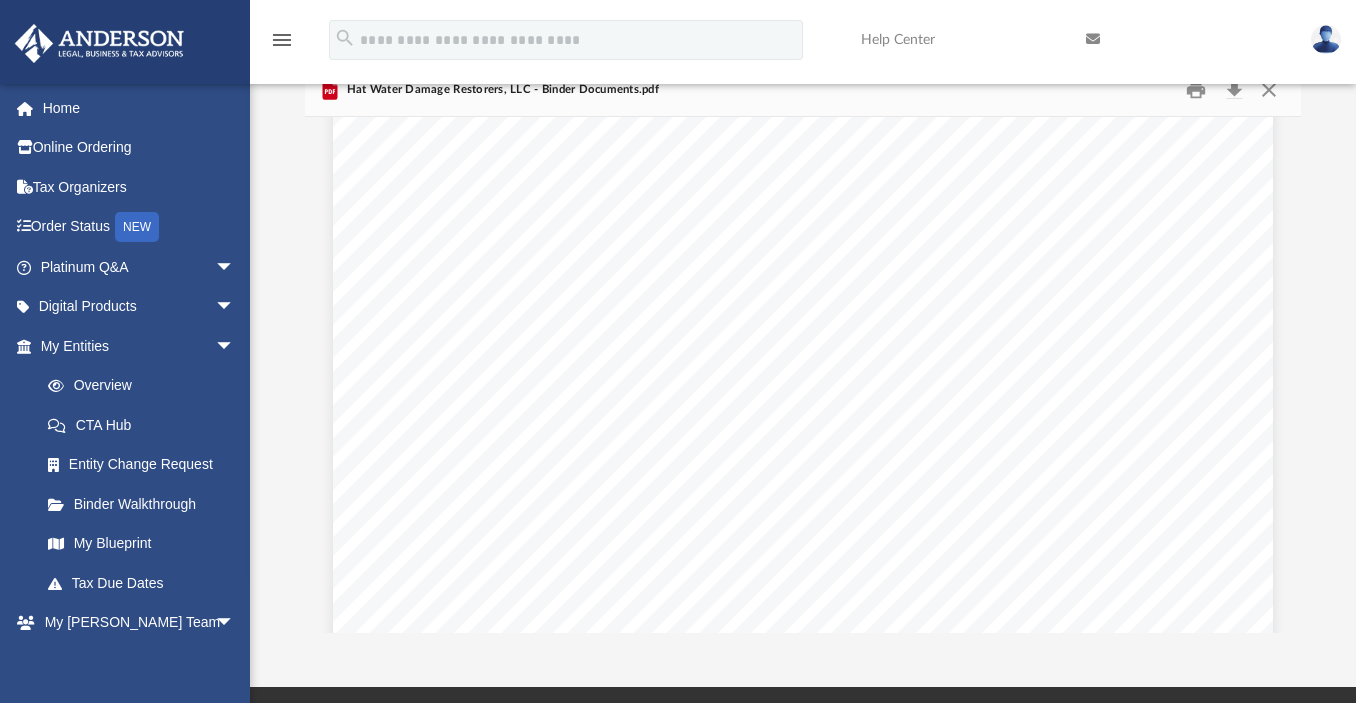 scroll, scrollTop: 102755, scrollLeft: 0, axis: vertical 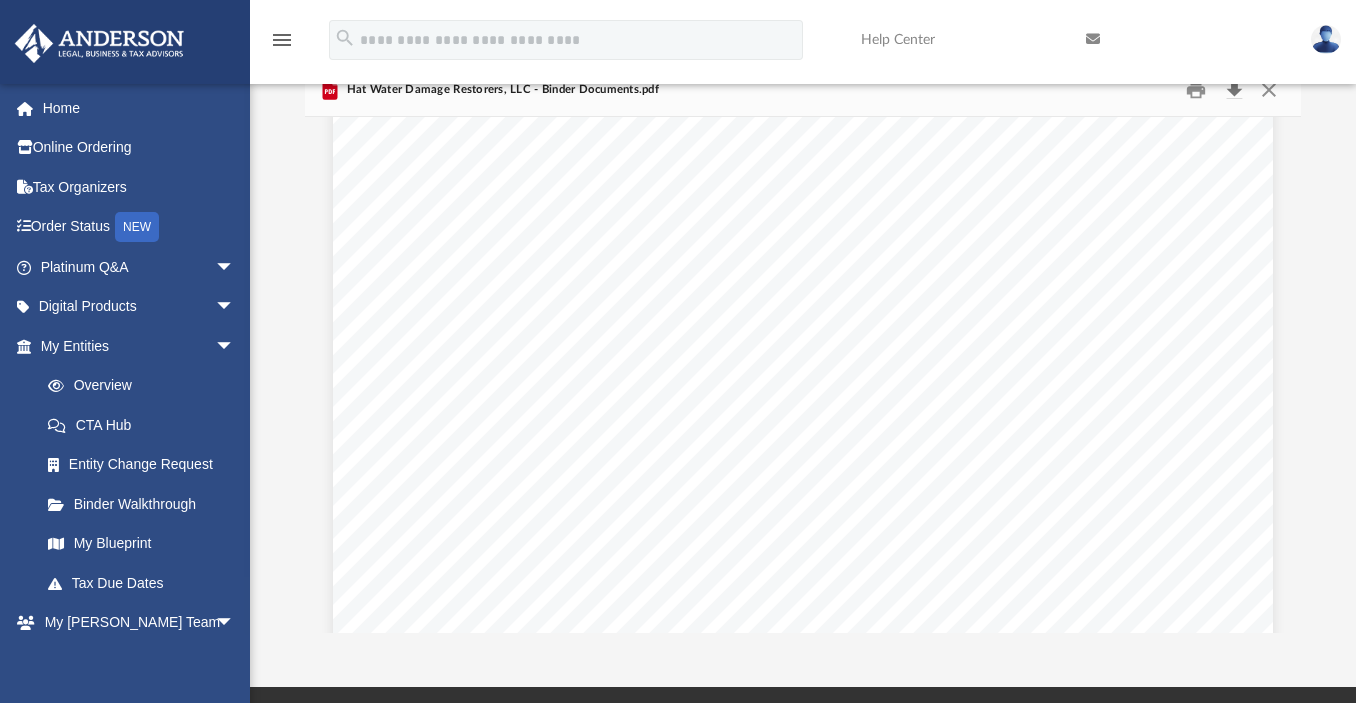 click at bounding box center (1234, 90) 